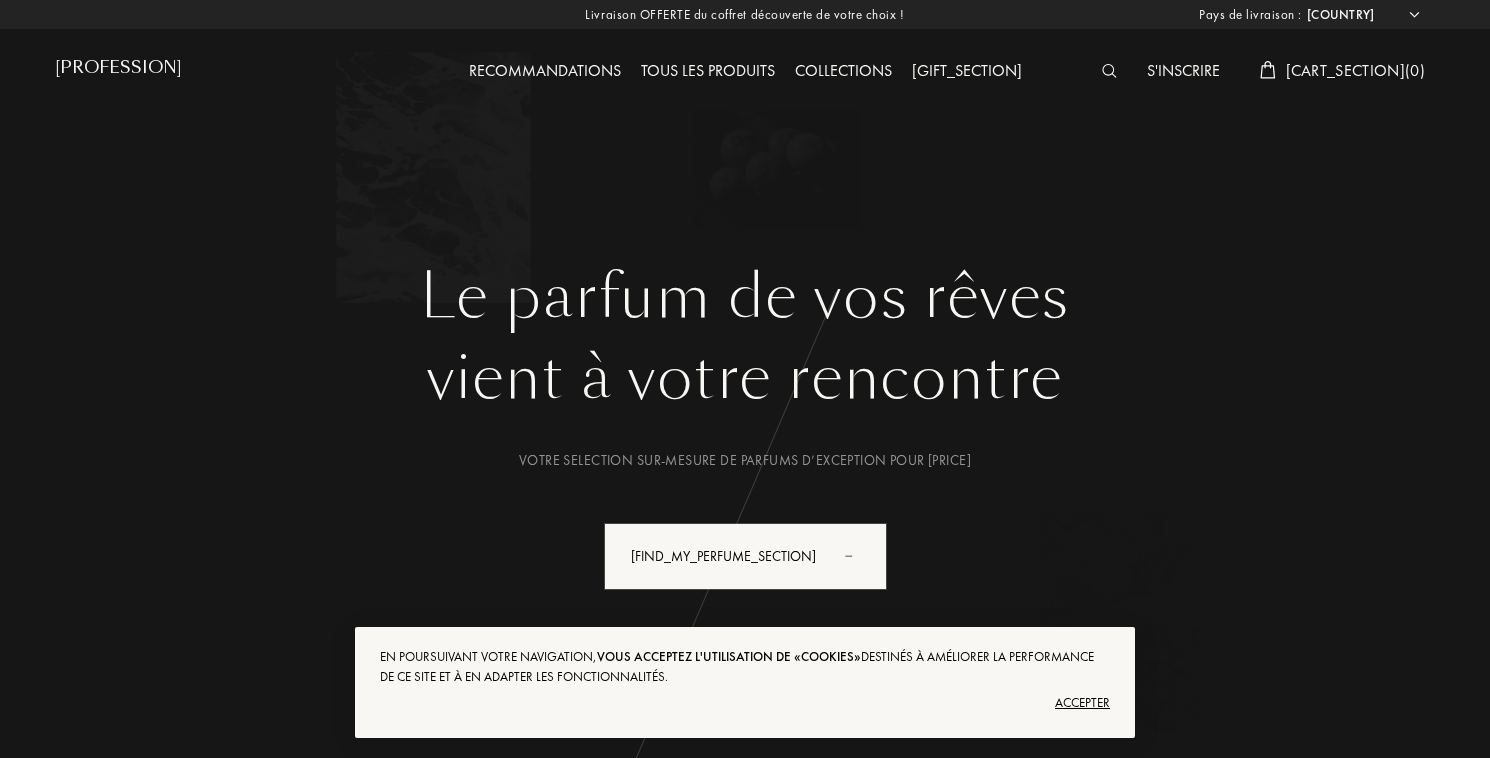 select on "[COUNTRY]" 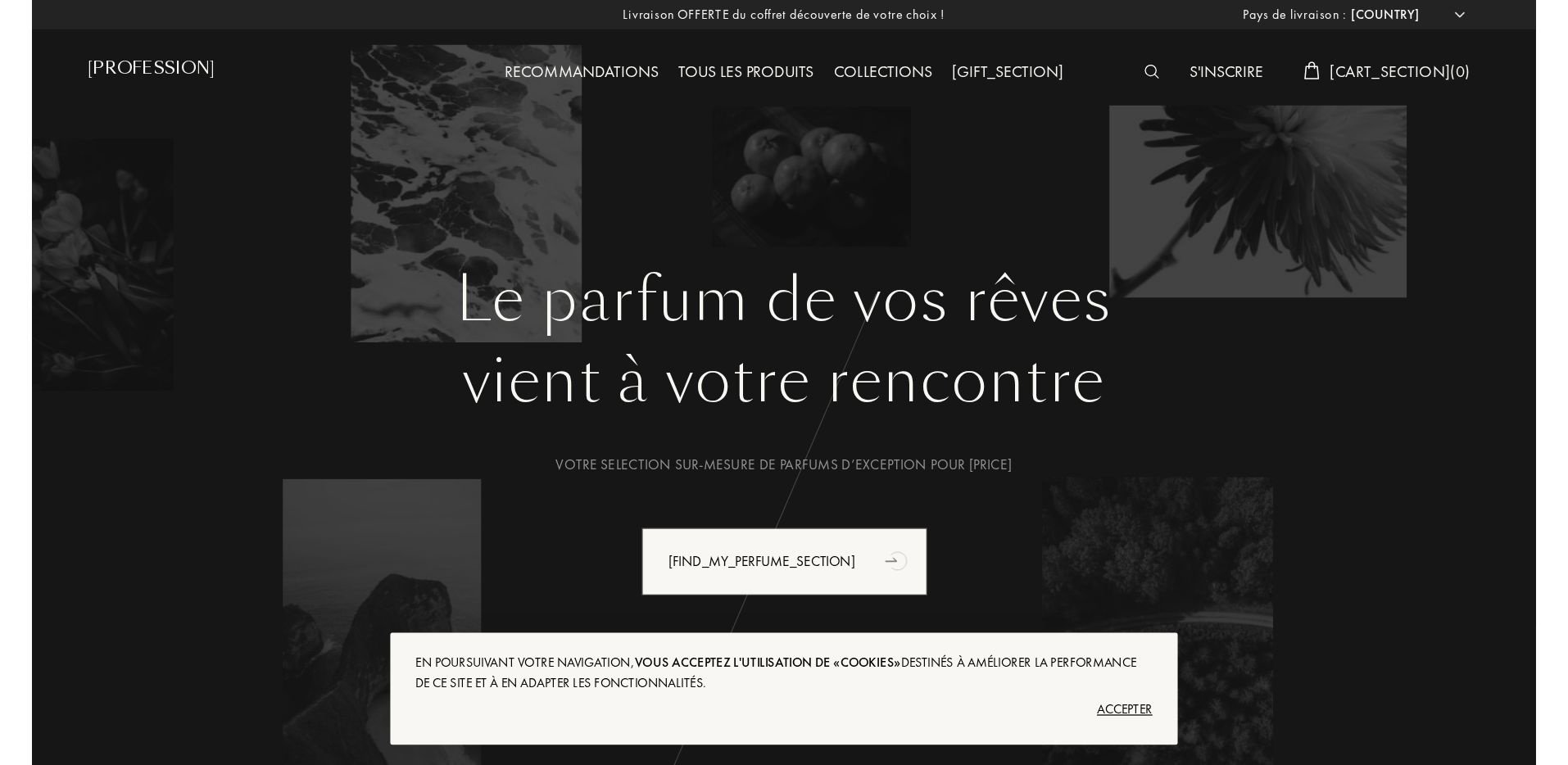 scroll, scrollTop: 0, scrollLeft: 0, axis: both 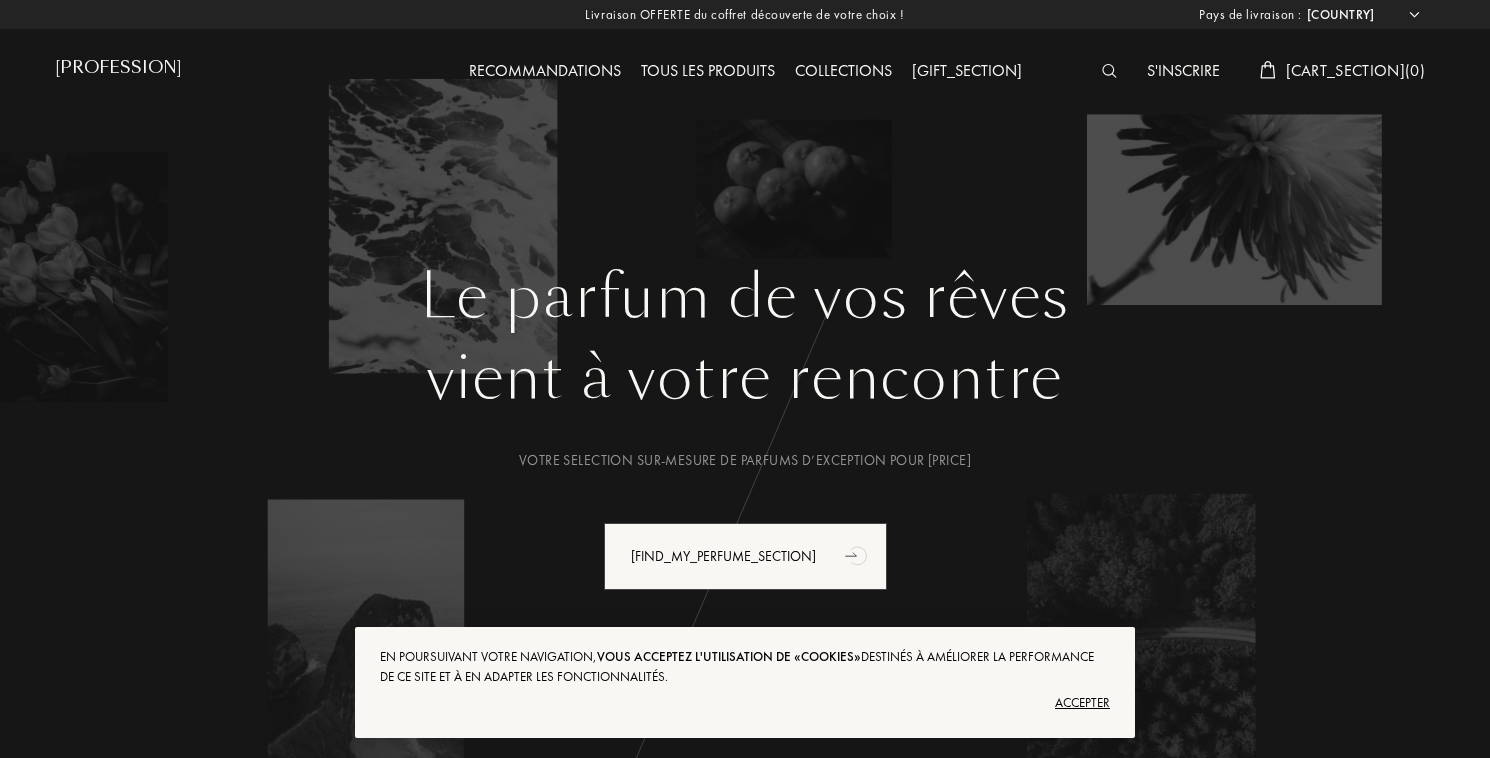 click on "Accepter" at bounding box center (745, 703) 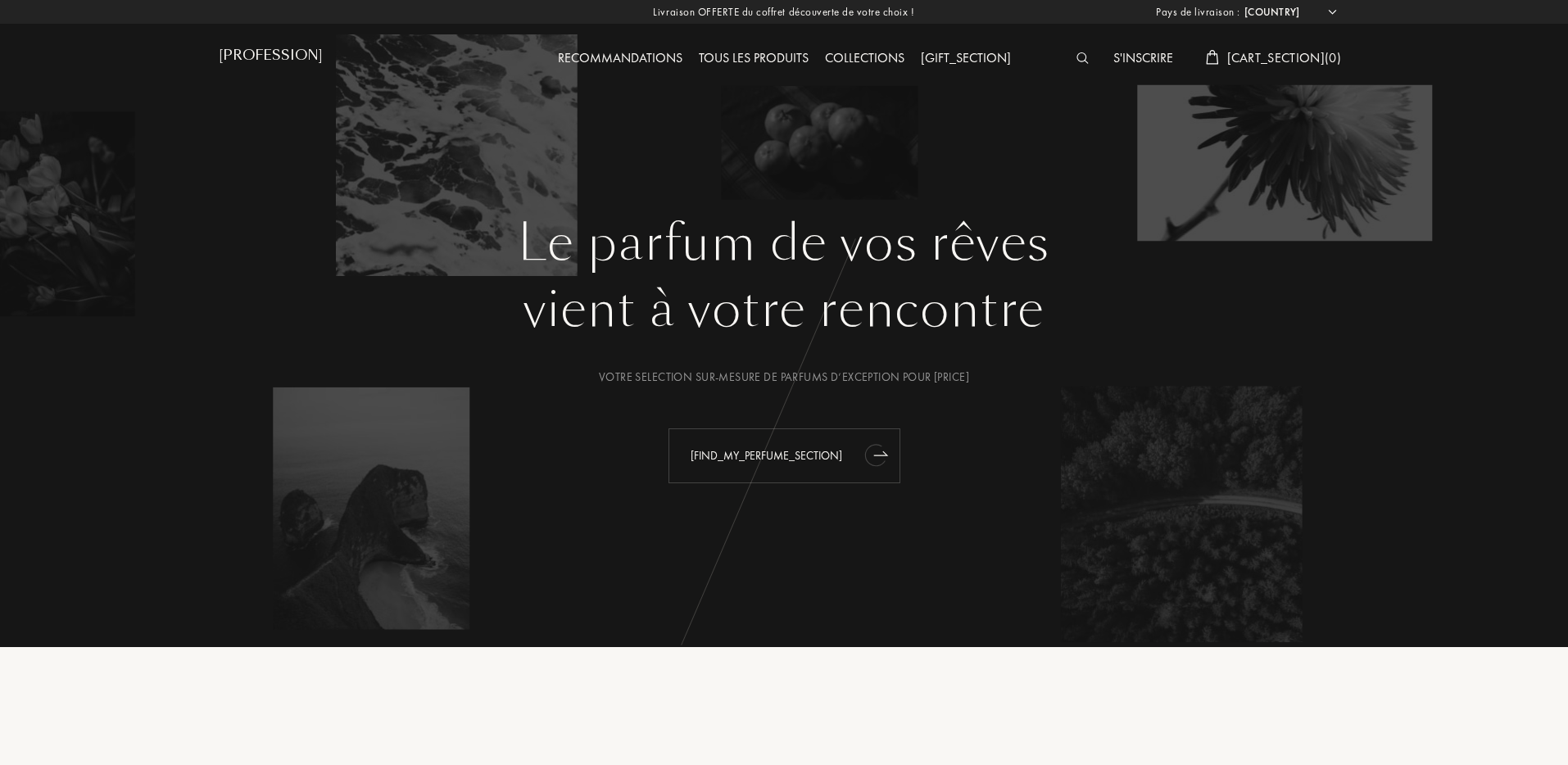 click on "Trouver mon parfum" at bounding box center (784, 455) 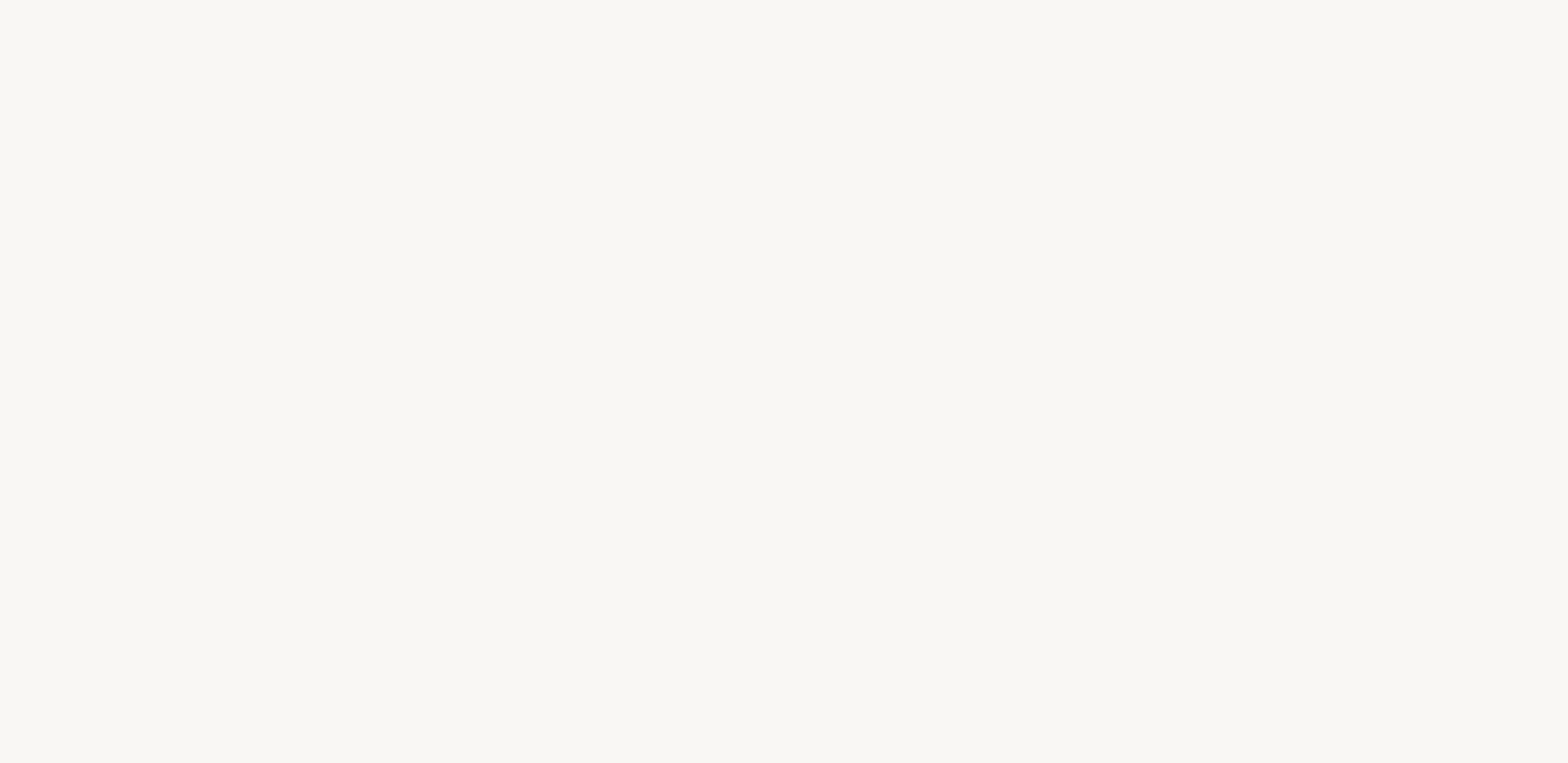 scroll, scrollTop: 0, scrollLeft: 0, axis: both 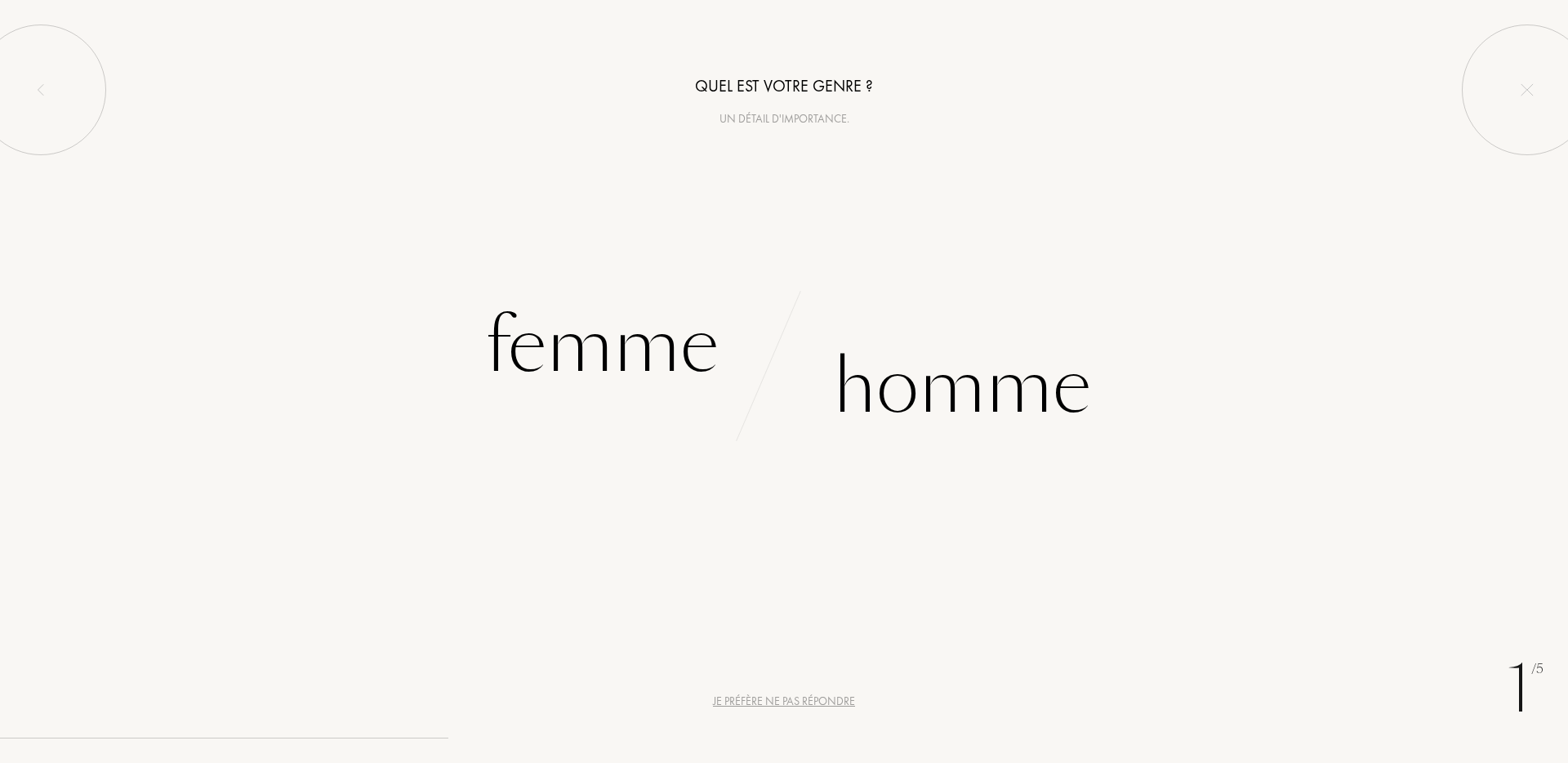 click on "Quel est
votre genre ? Un détail d'importance." at bounding box center [784, 64] 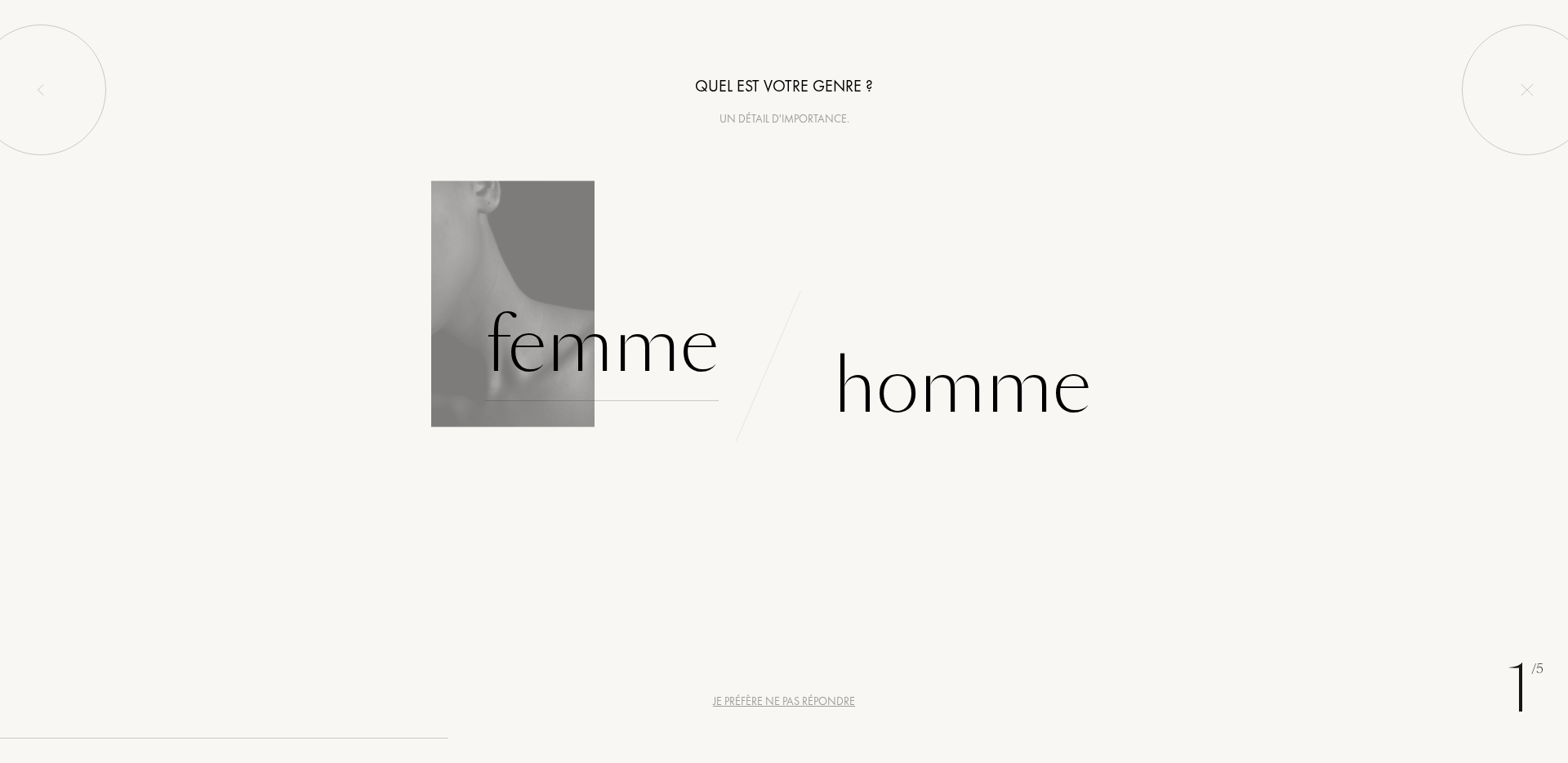 click on "Femme" at bounding box center (602, 346) 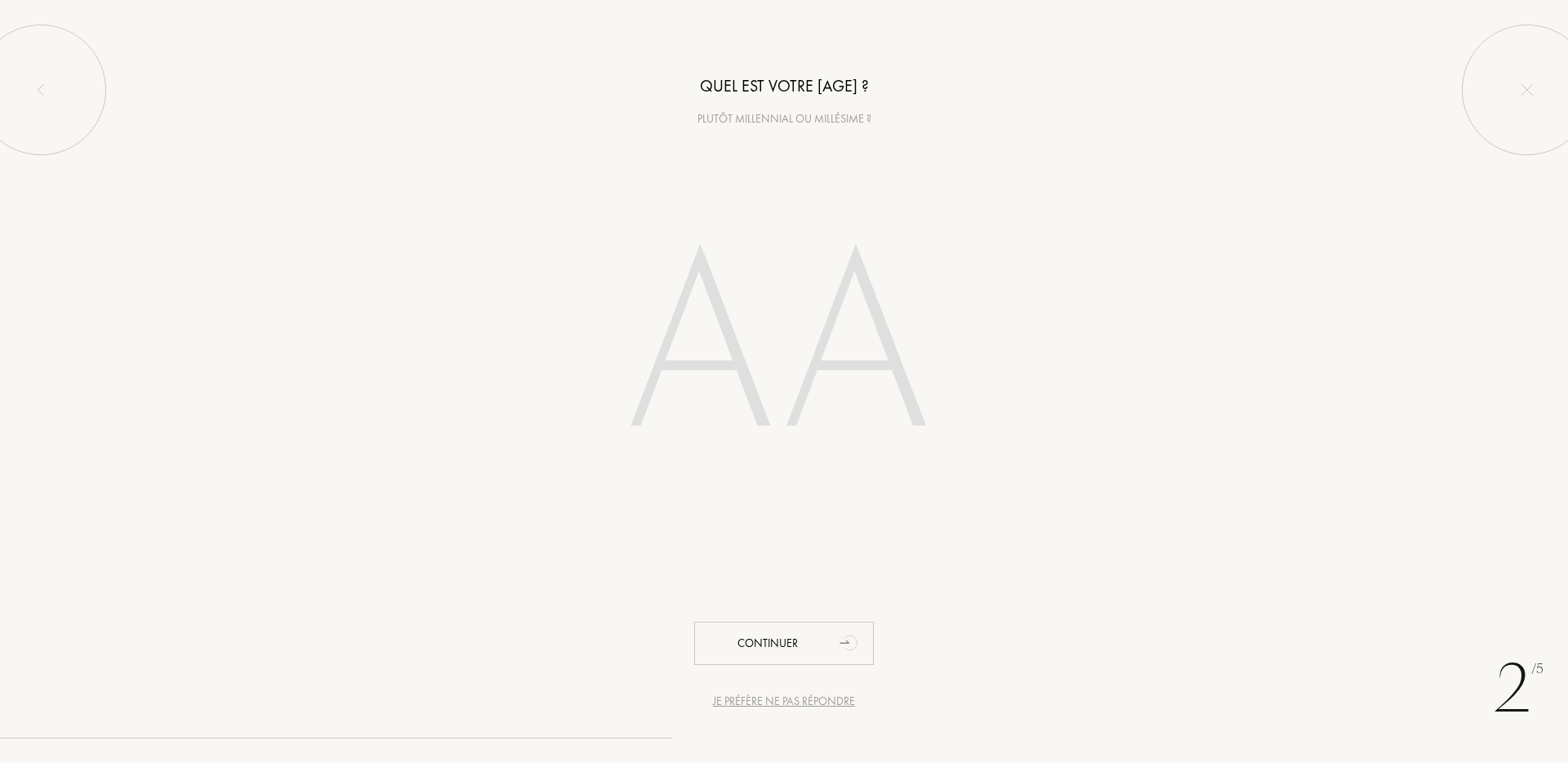 click at bounding box center (784, 350) 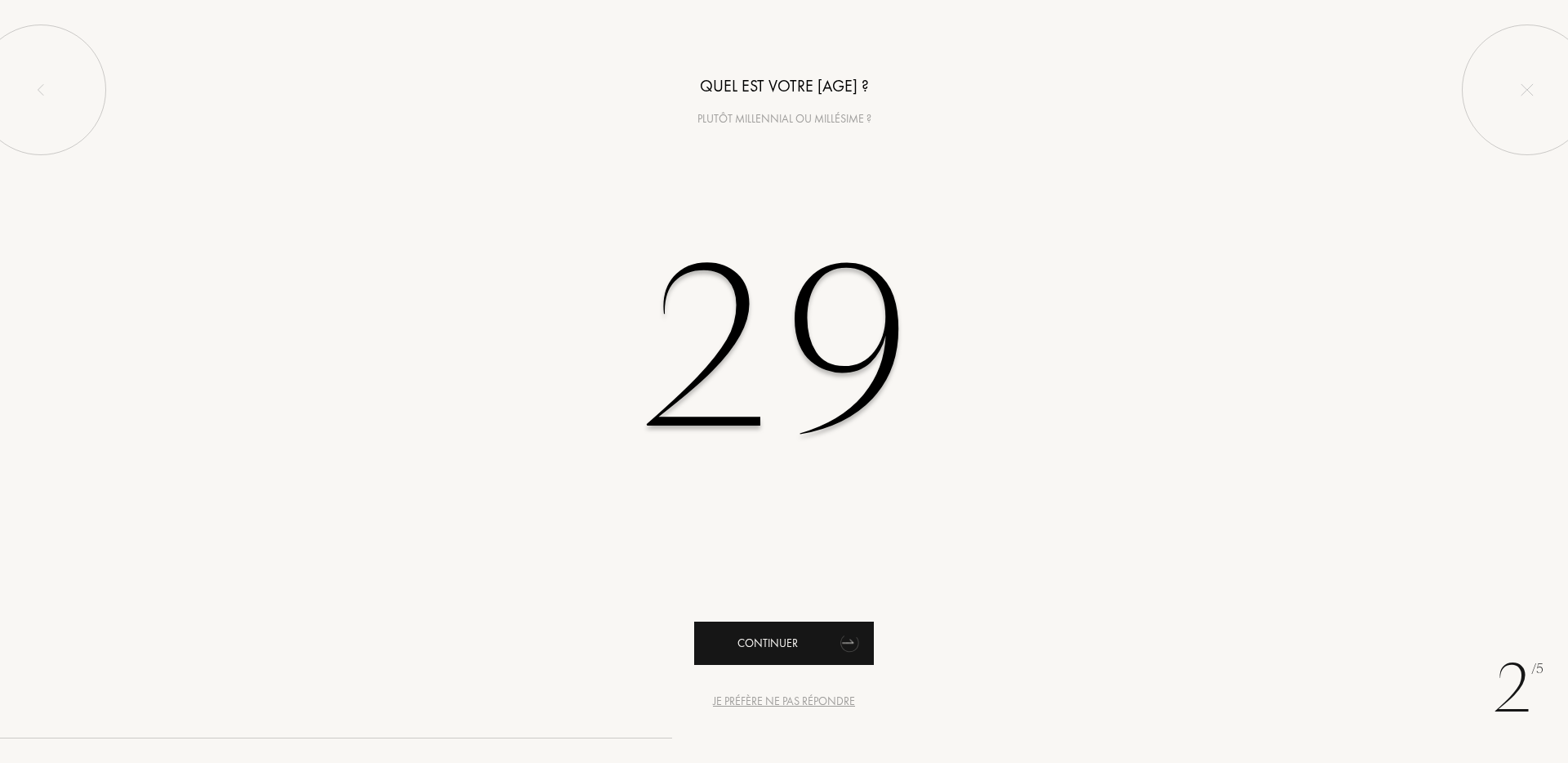 type on "29" 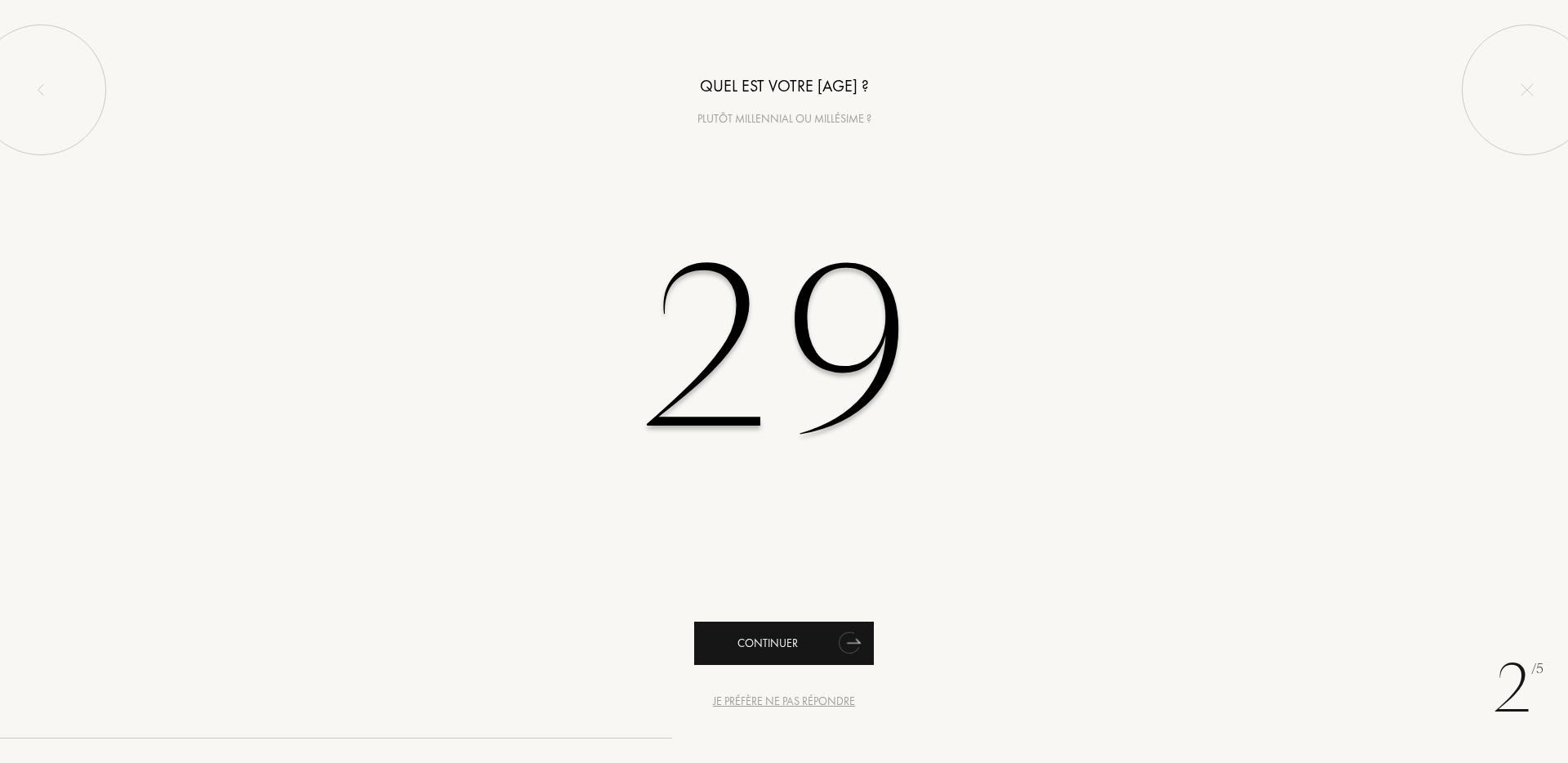 click on "Continuer" at bounding box center (784, 643) 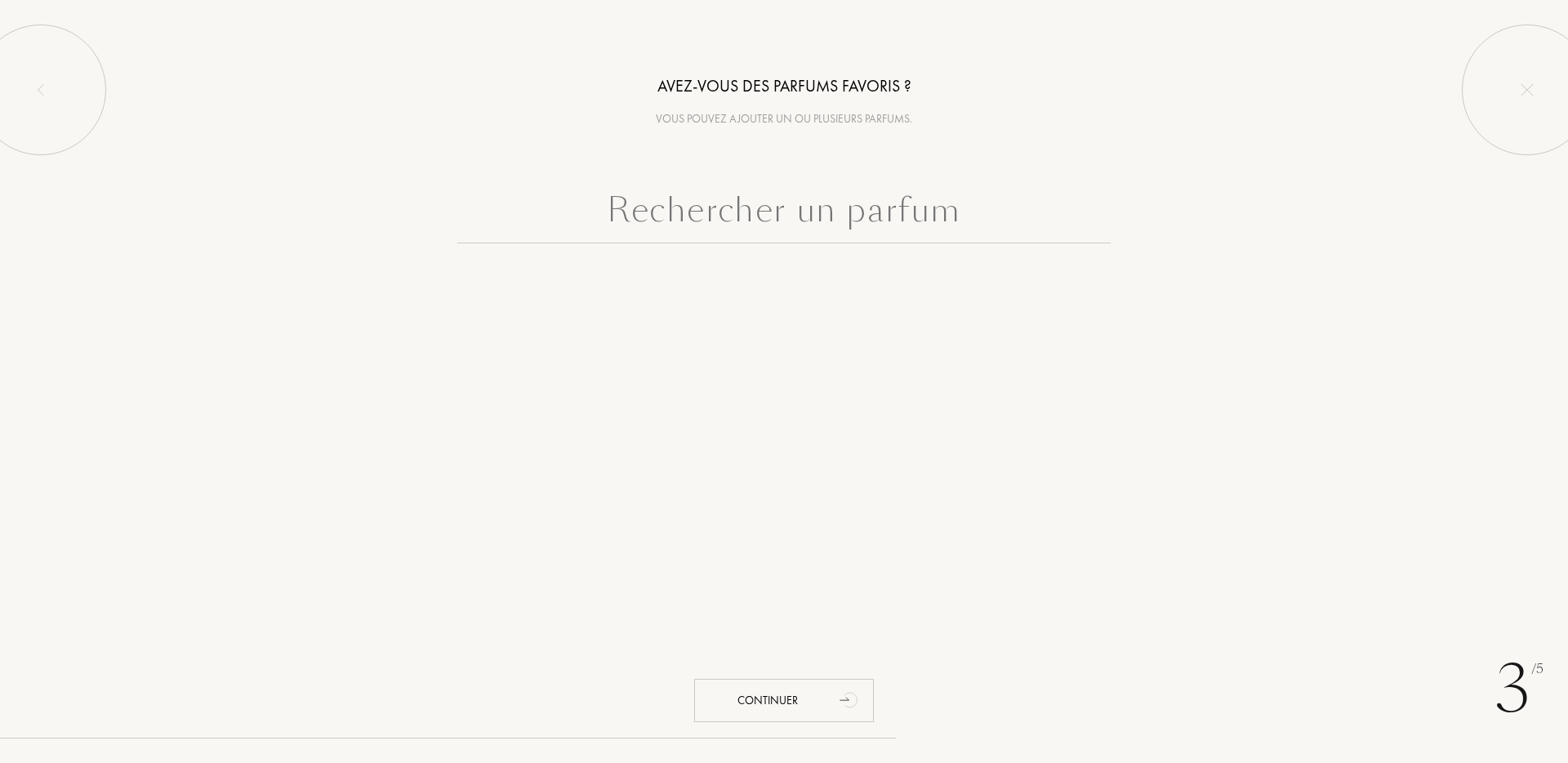 click at bounding box center (784, 214) 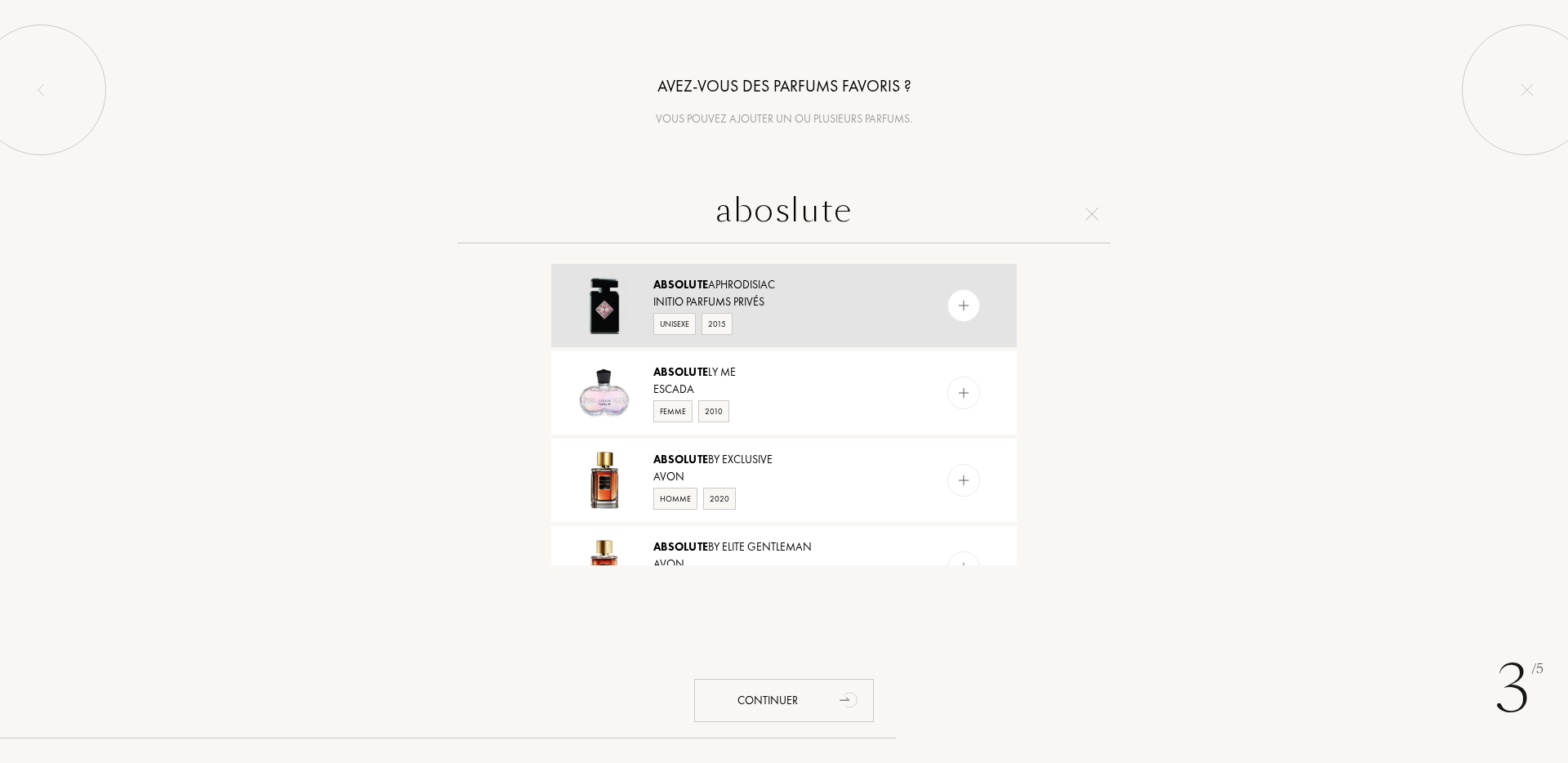 type on "aboslute" 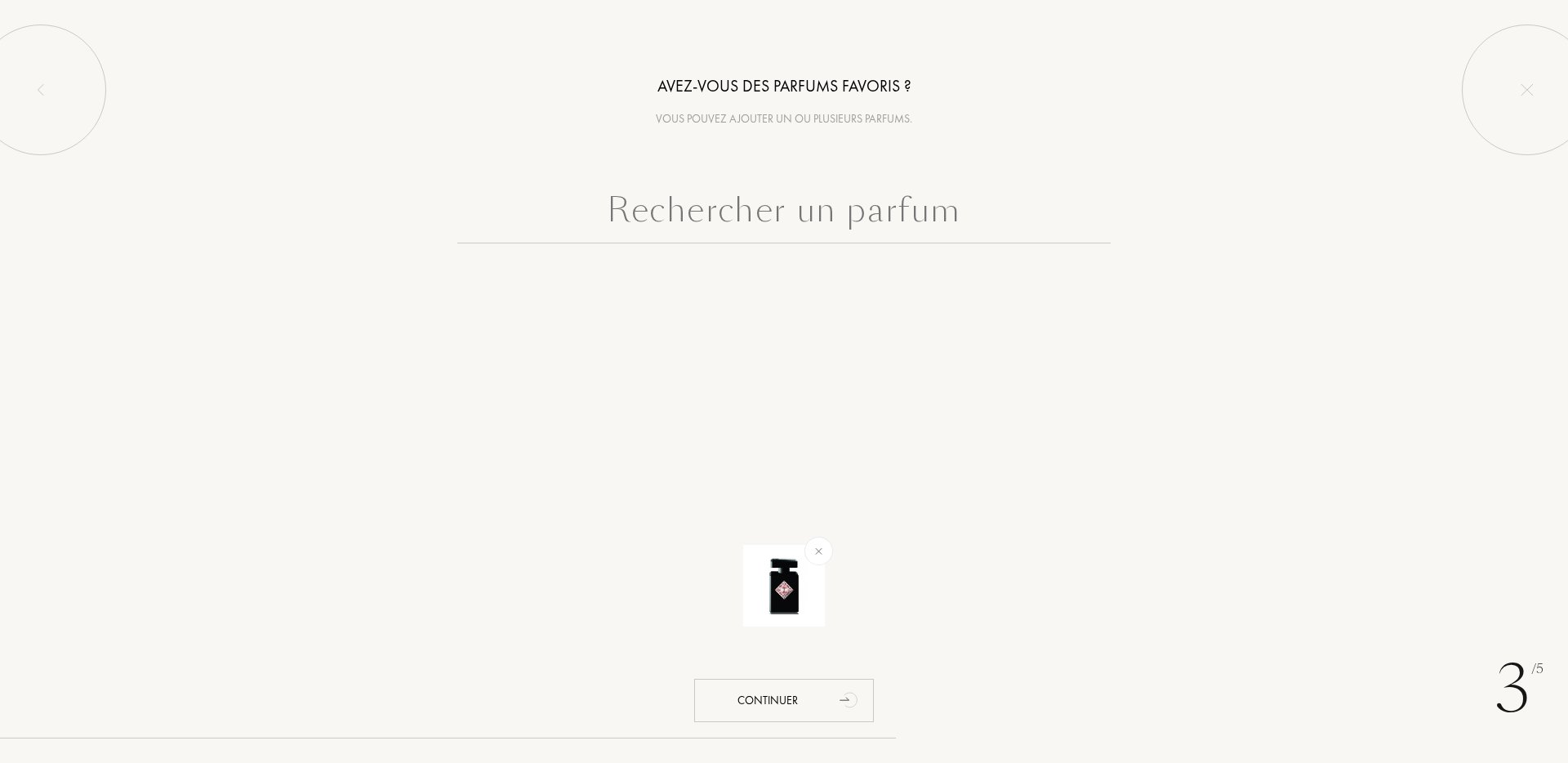 click at bounding box center [784, 214] 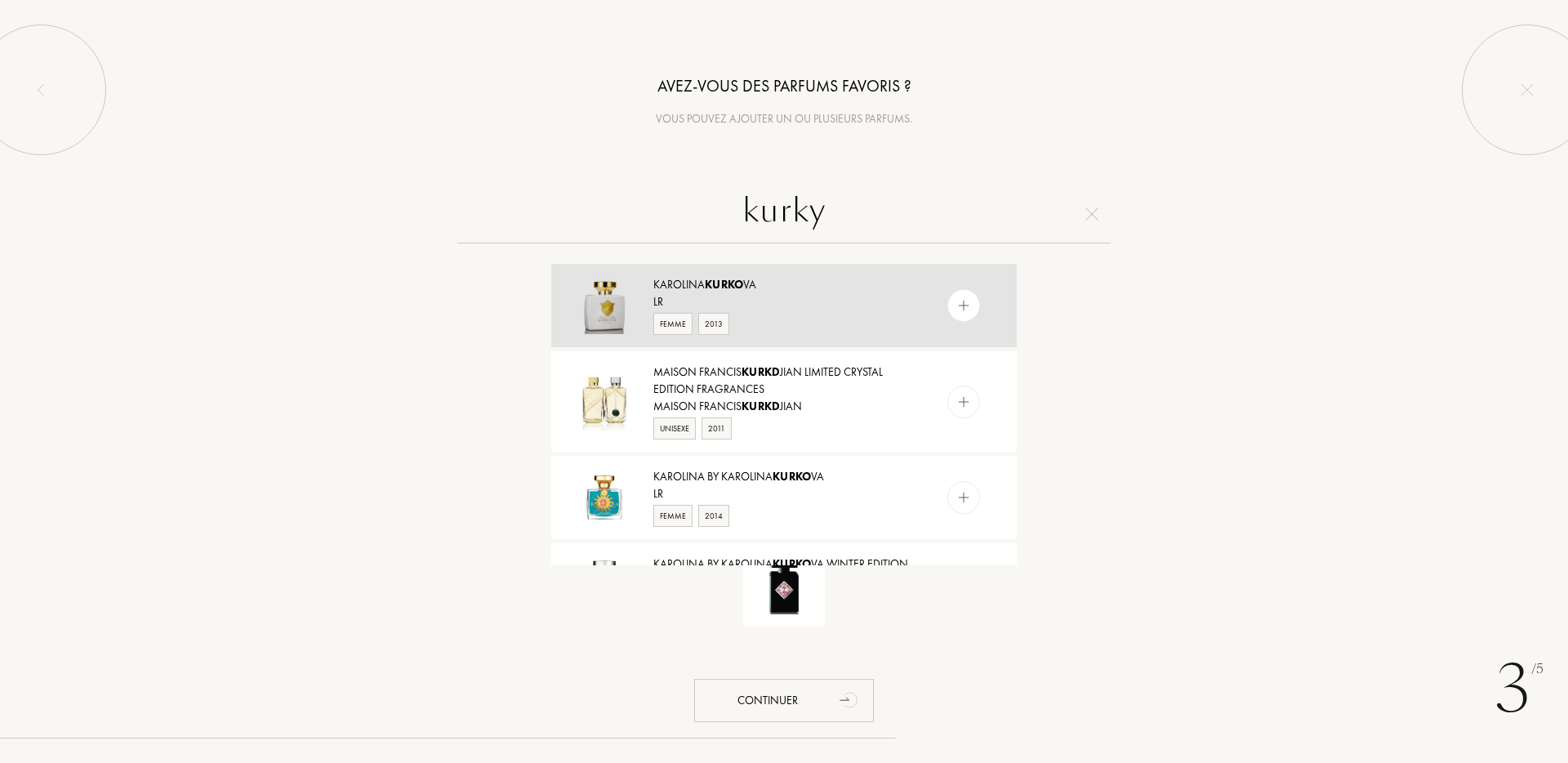 type on "kurky" 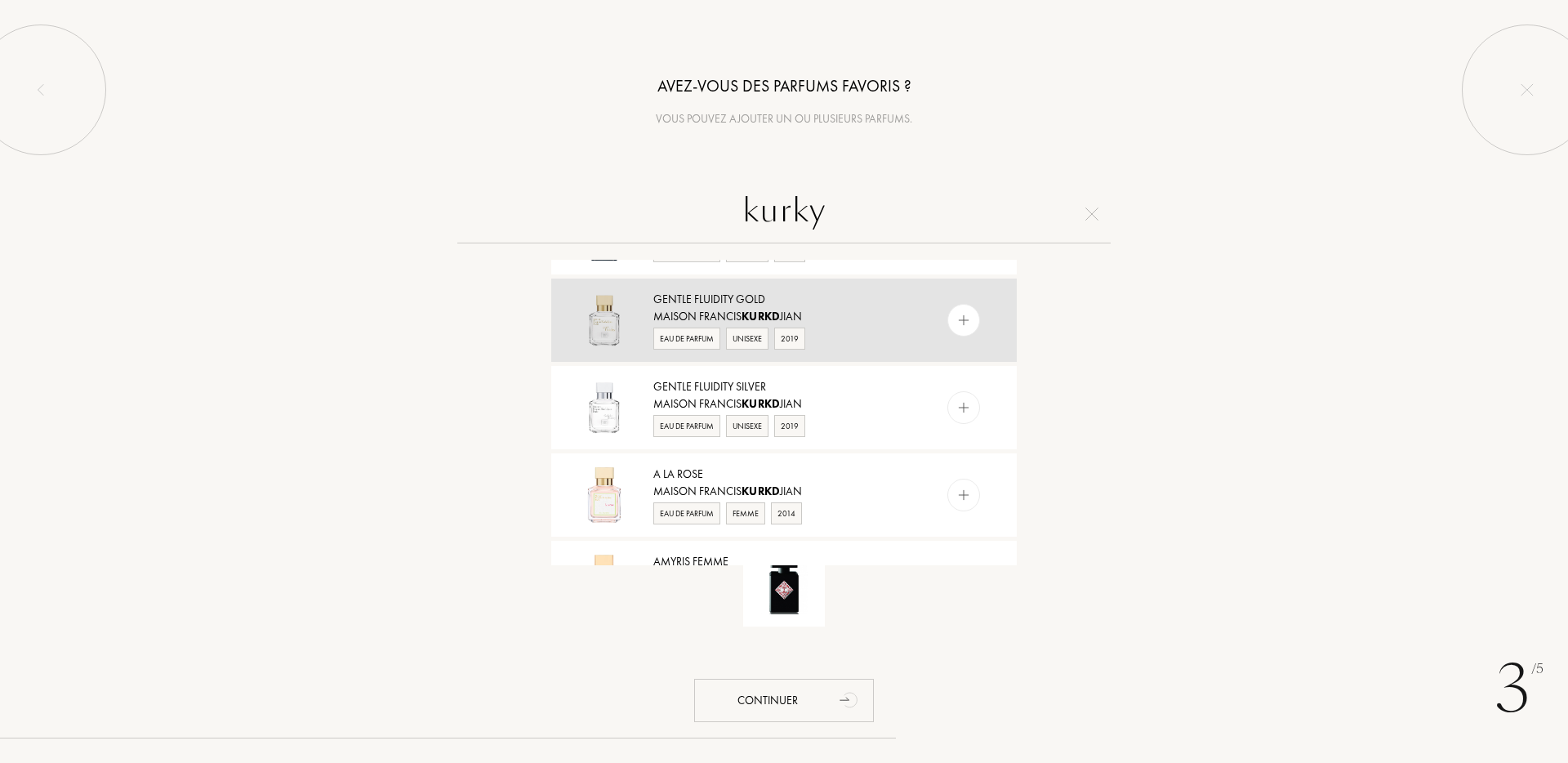 scroll, scrollTop: 0, scrollLeft: 0, axis: both 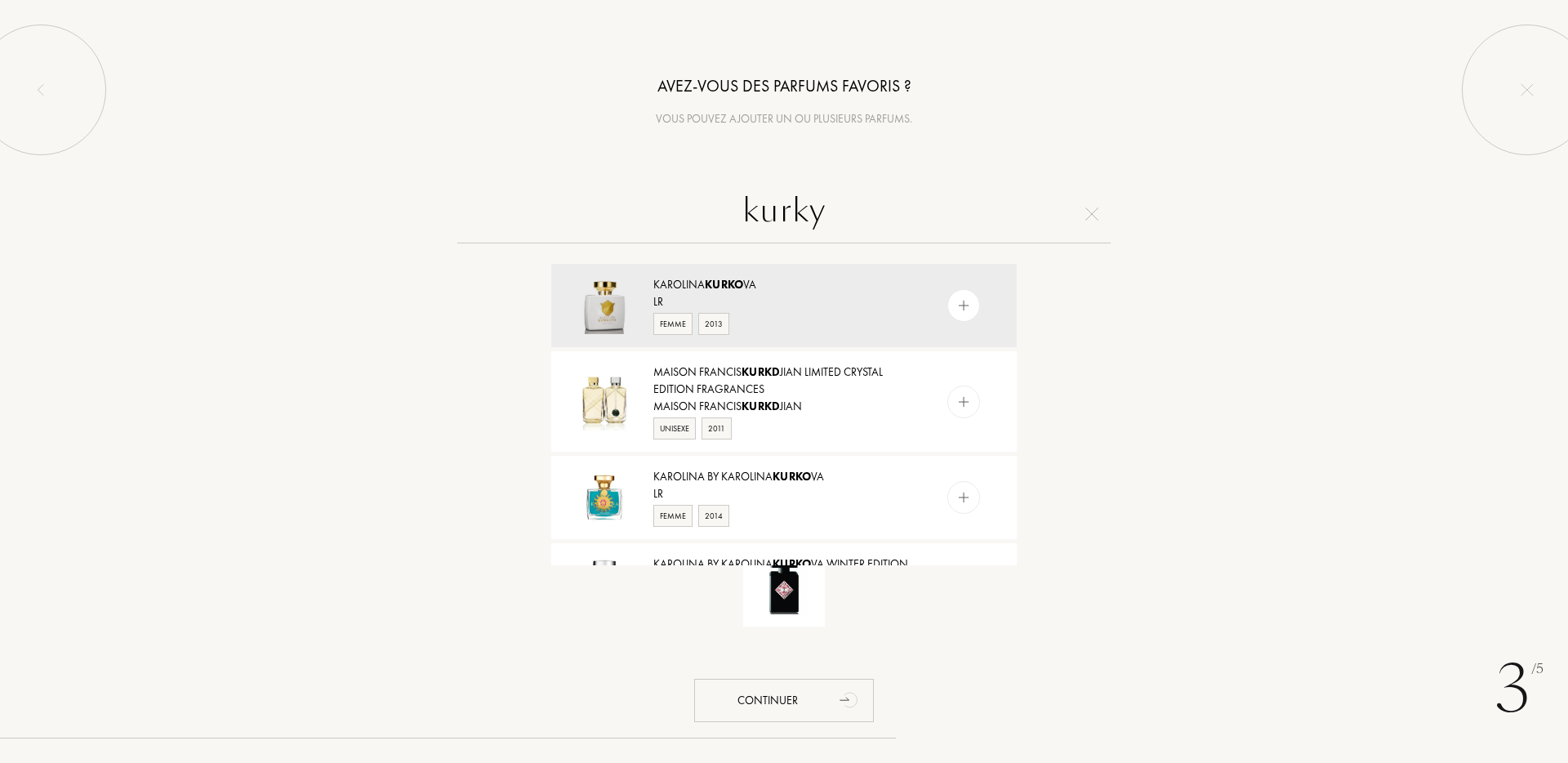 click on "kurky" at bounding box center [784, 214] 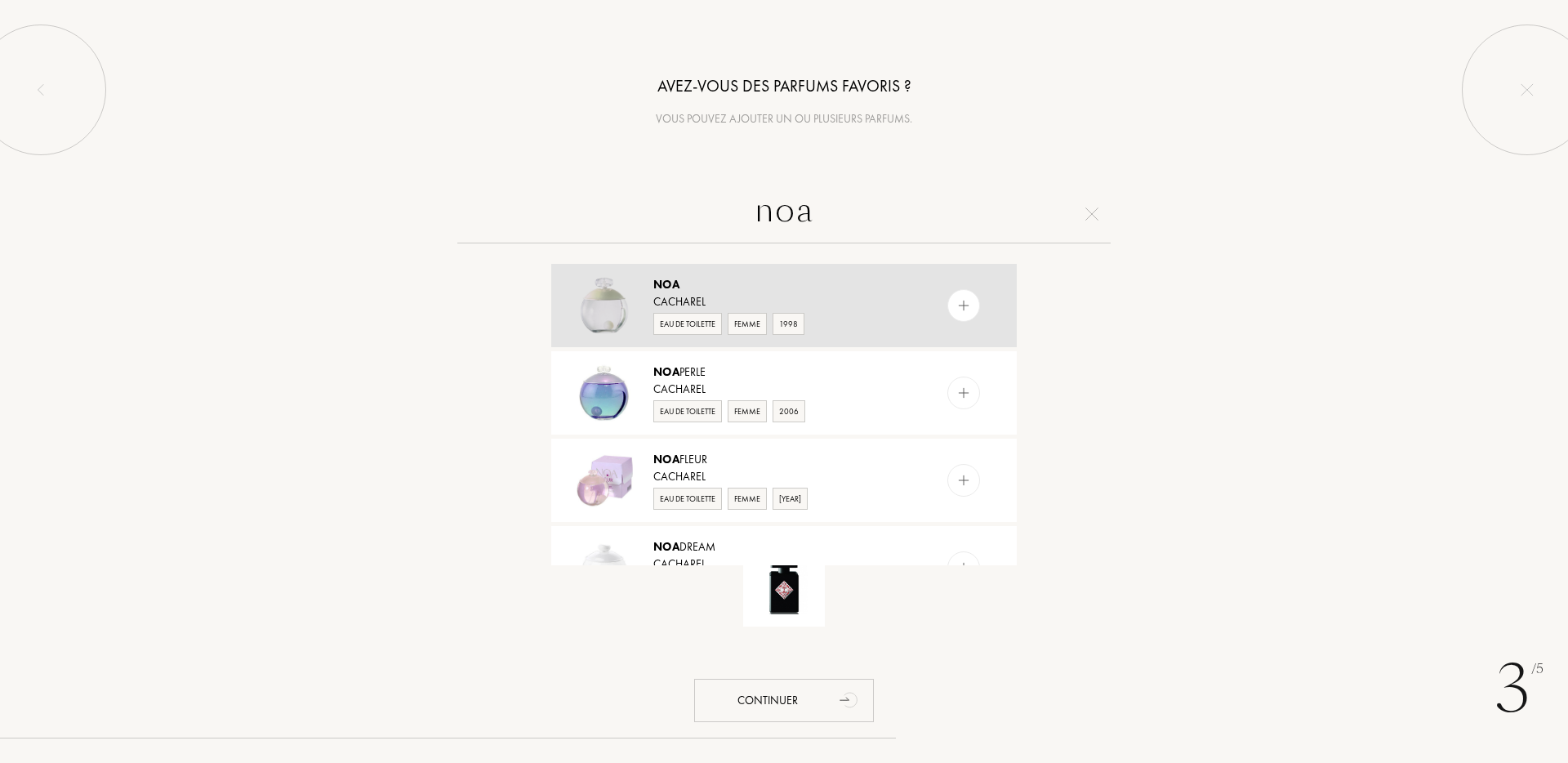 type on "noa" 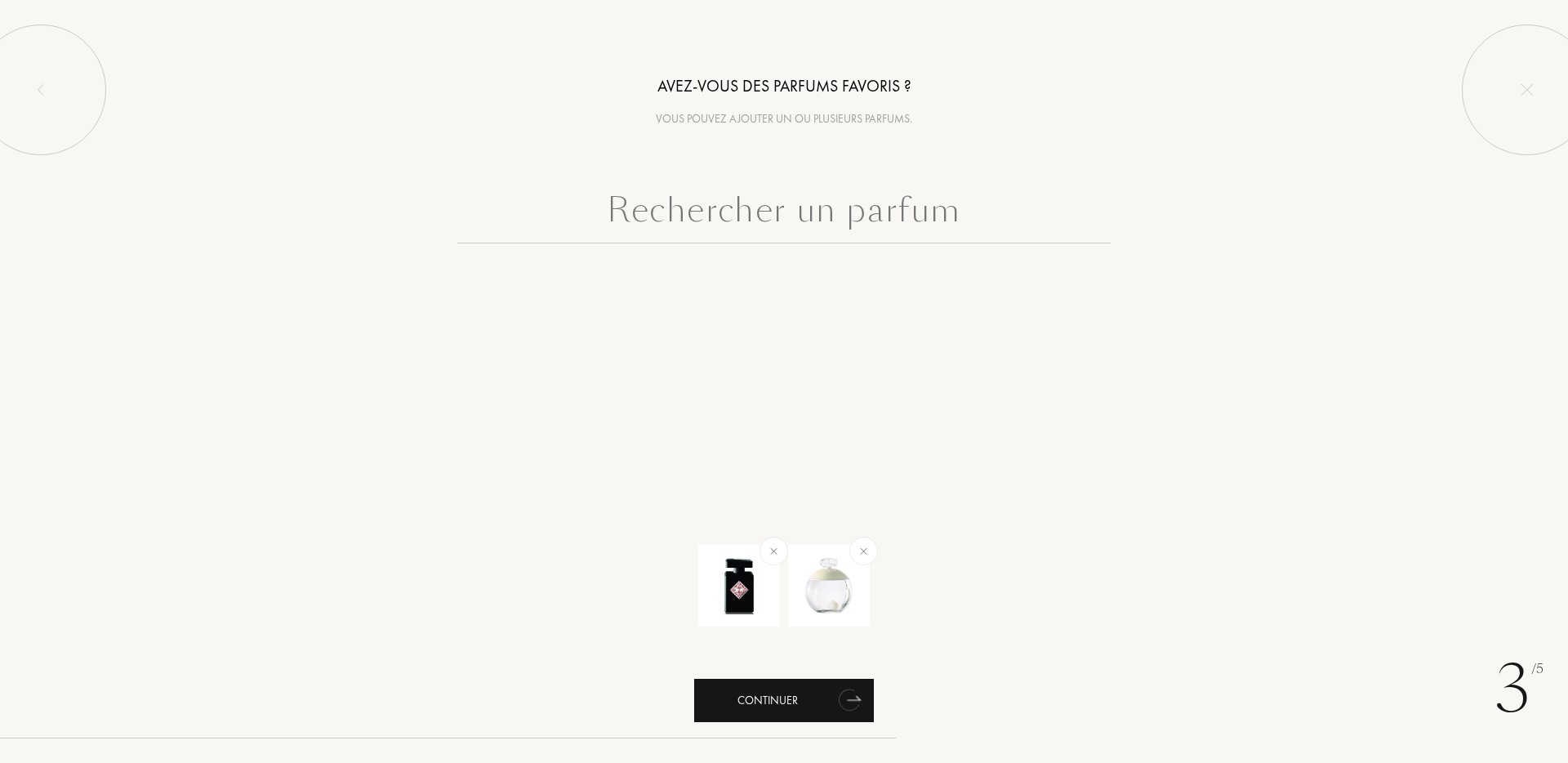 click on "Continuer" at bounding box center (784, 700) 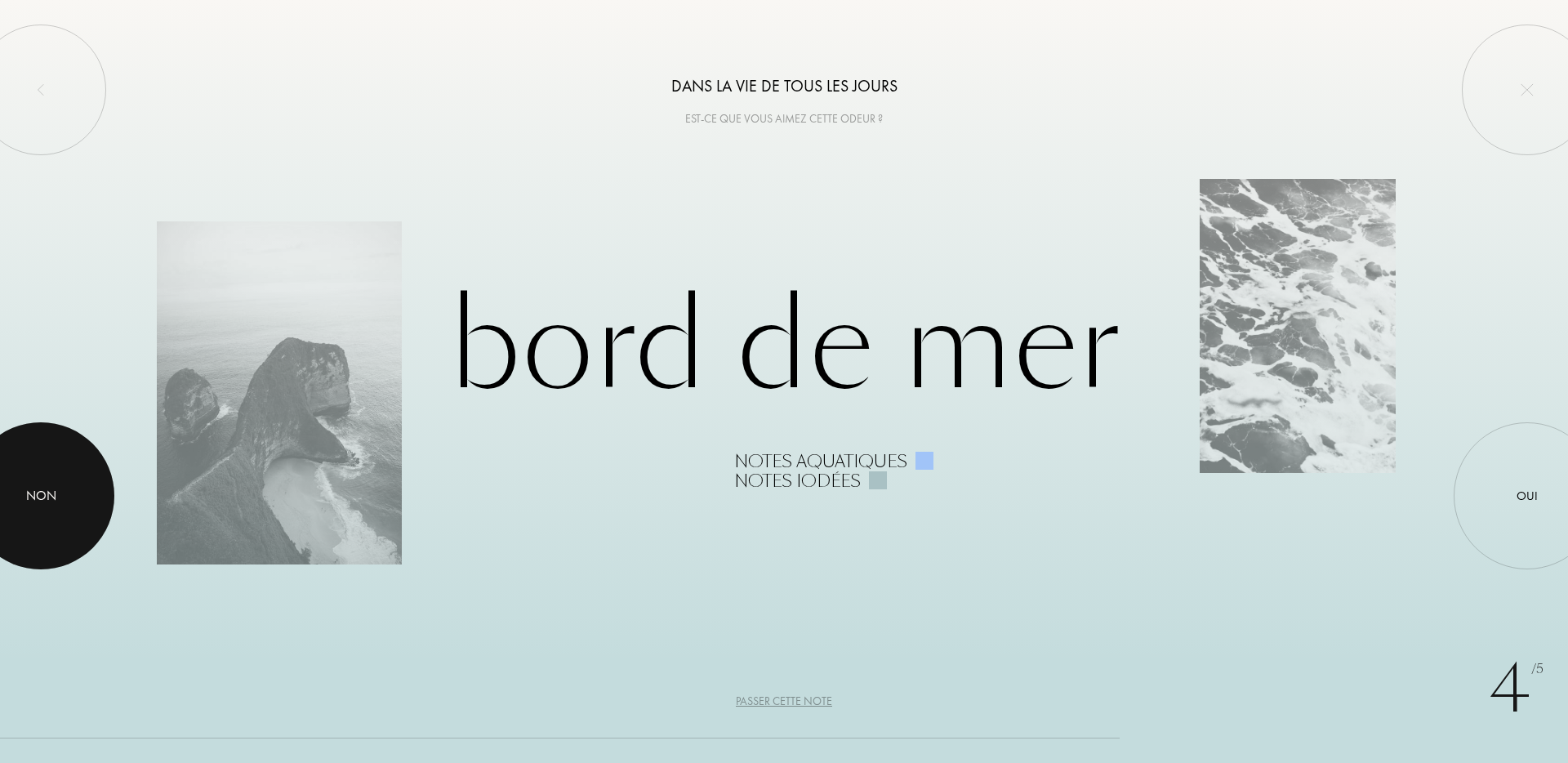 click at bounding box center [41, 496] 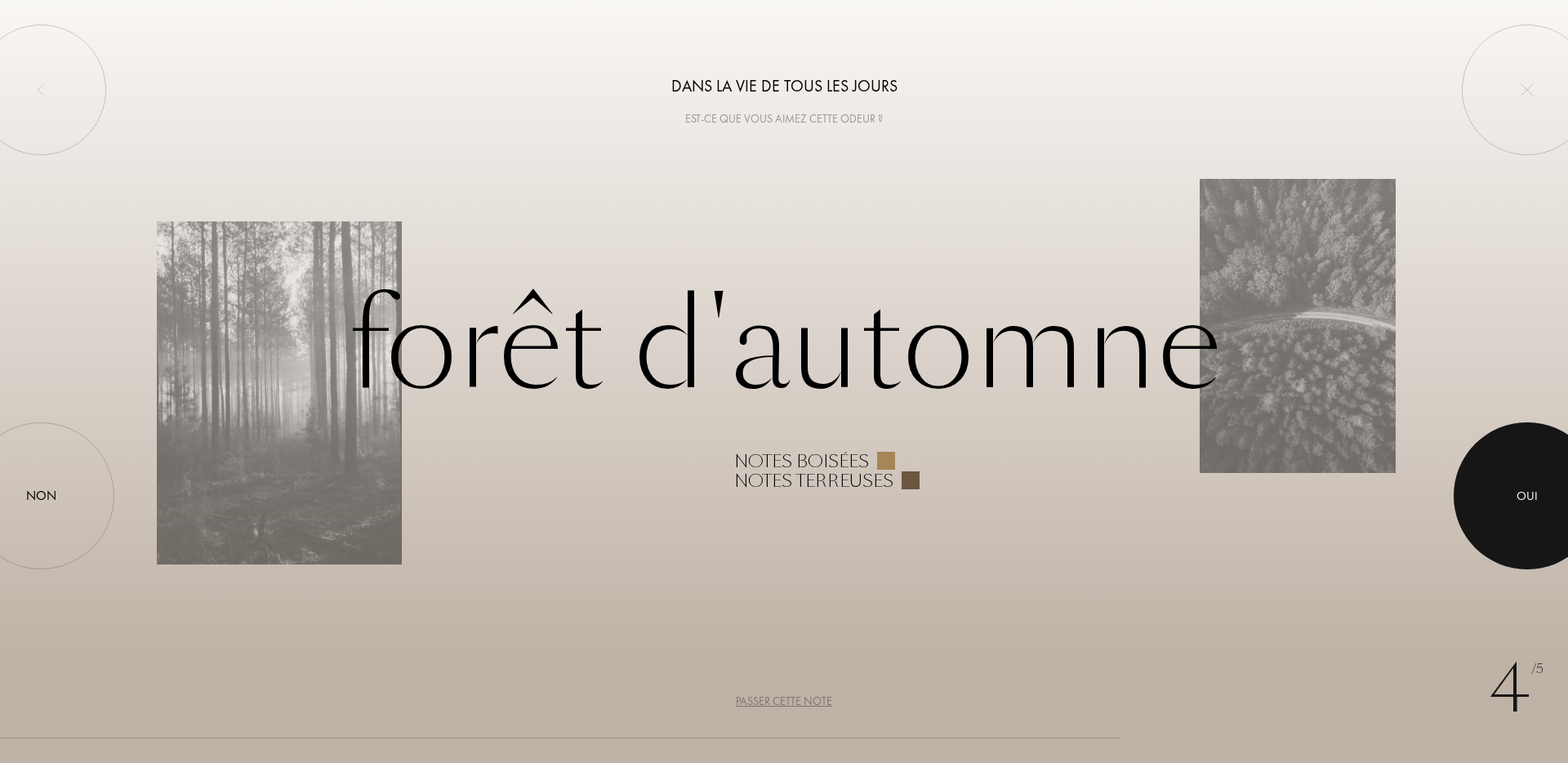 click at bounding box center (1527, 496) 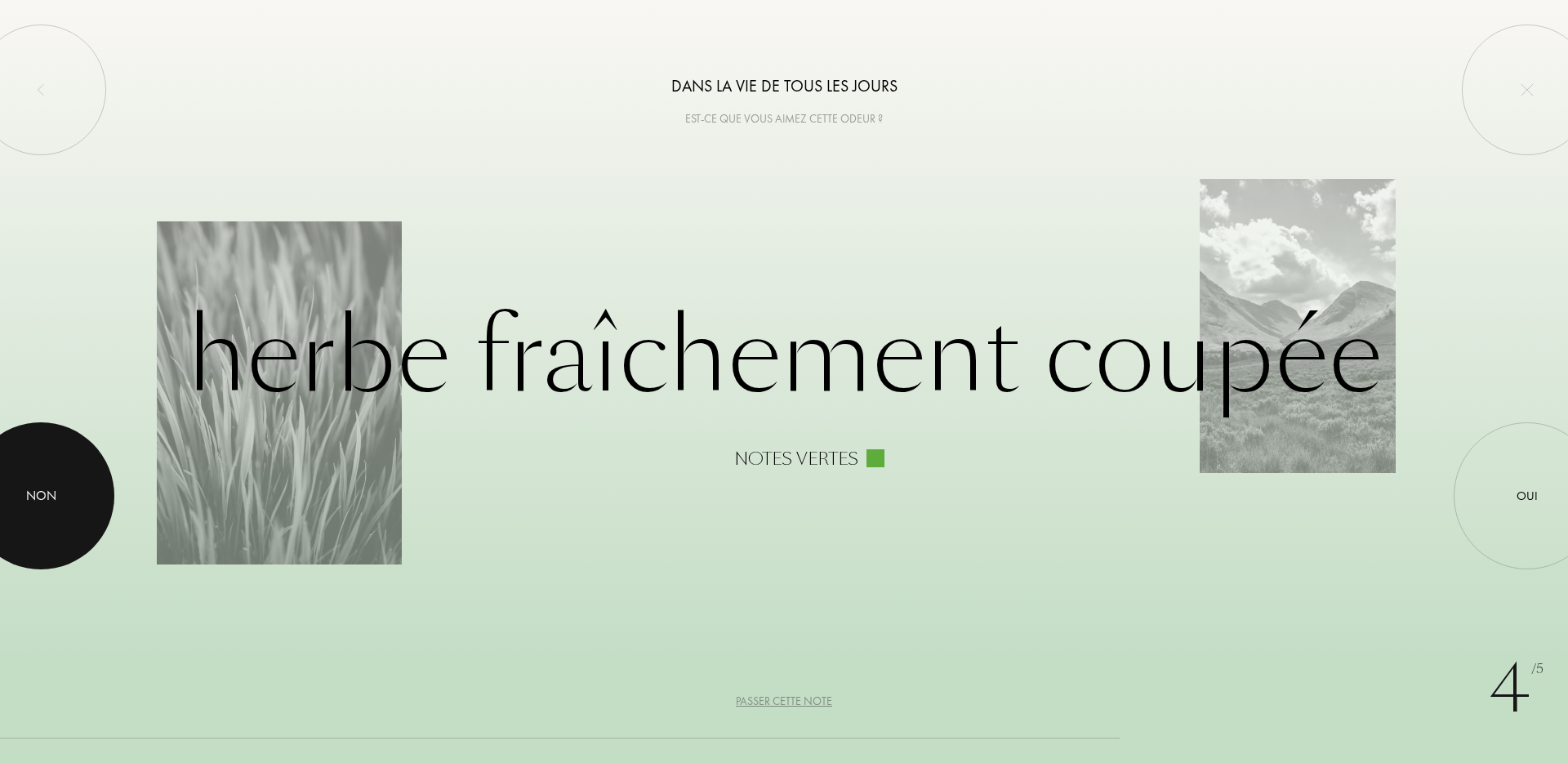 click at bounding box center [41, 496] 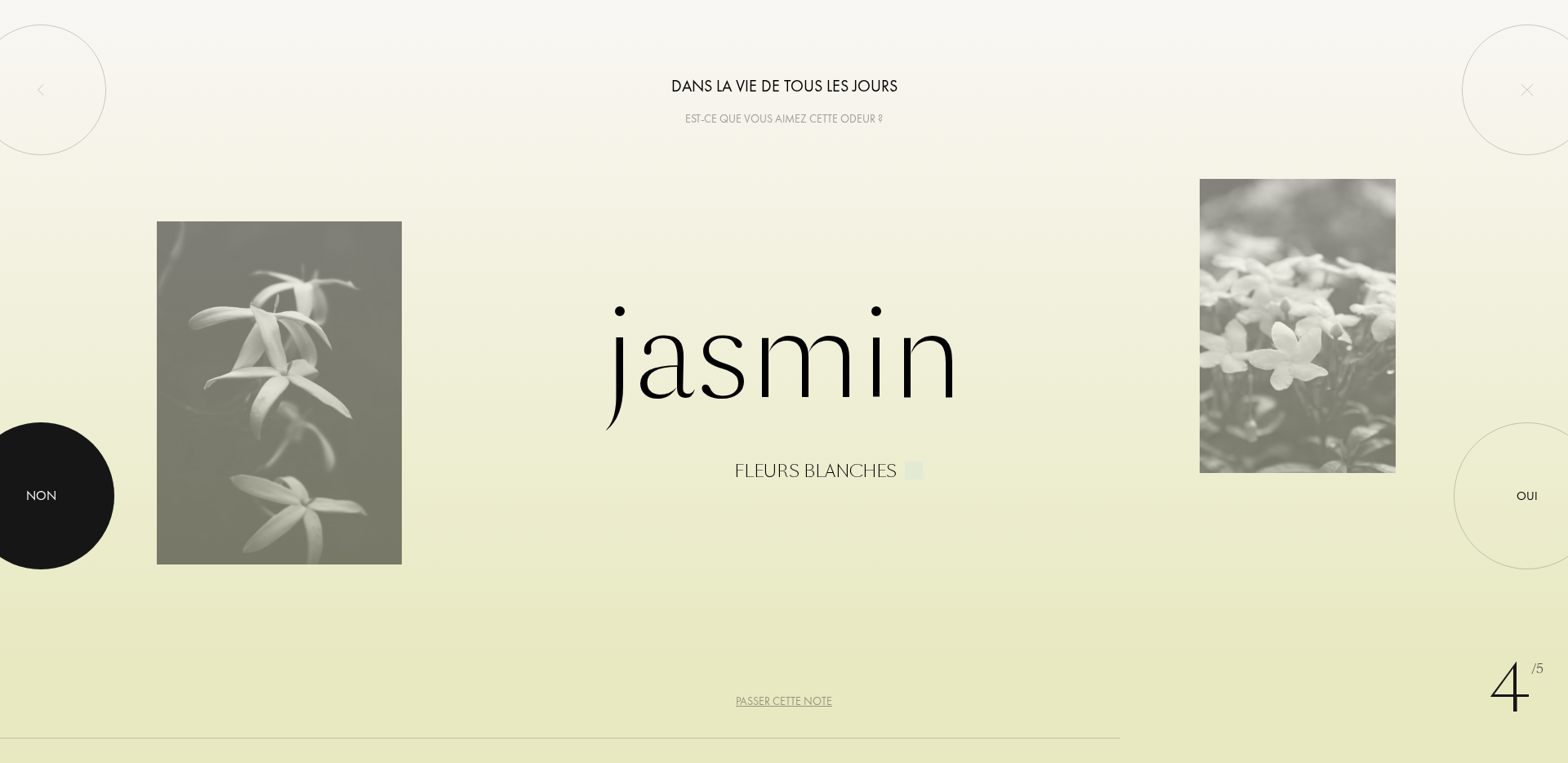 click at bounding box center [41, 496] 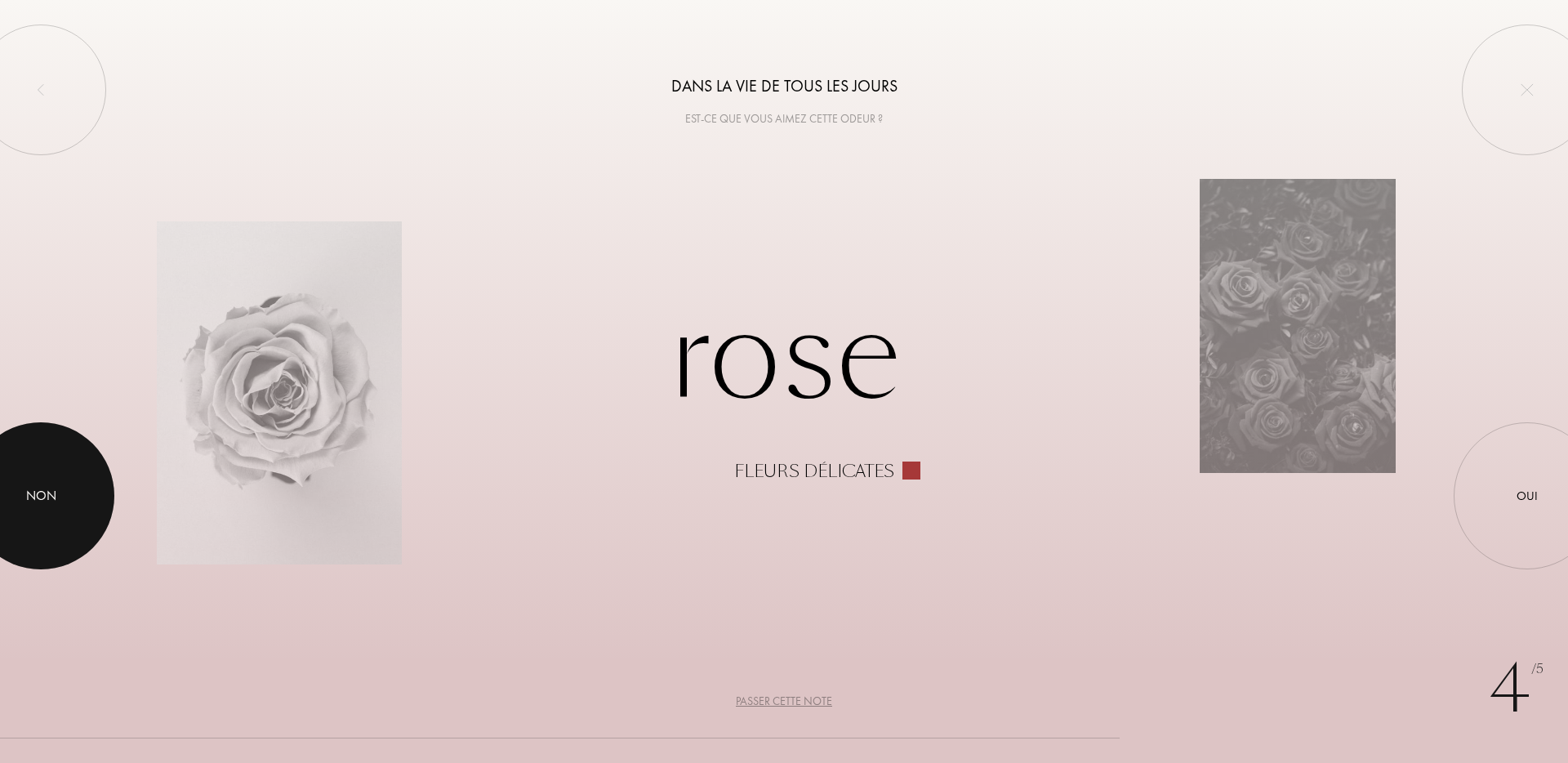 click at bounding box center [41, 496] 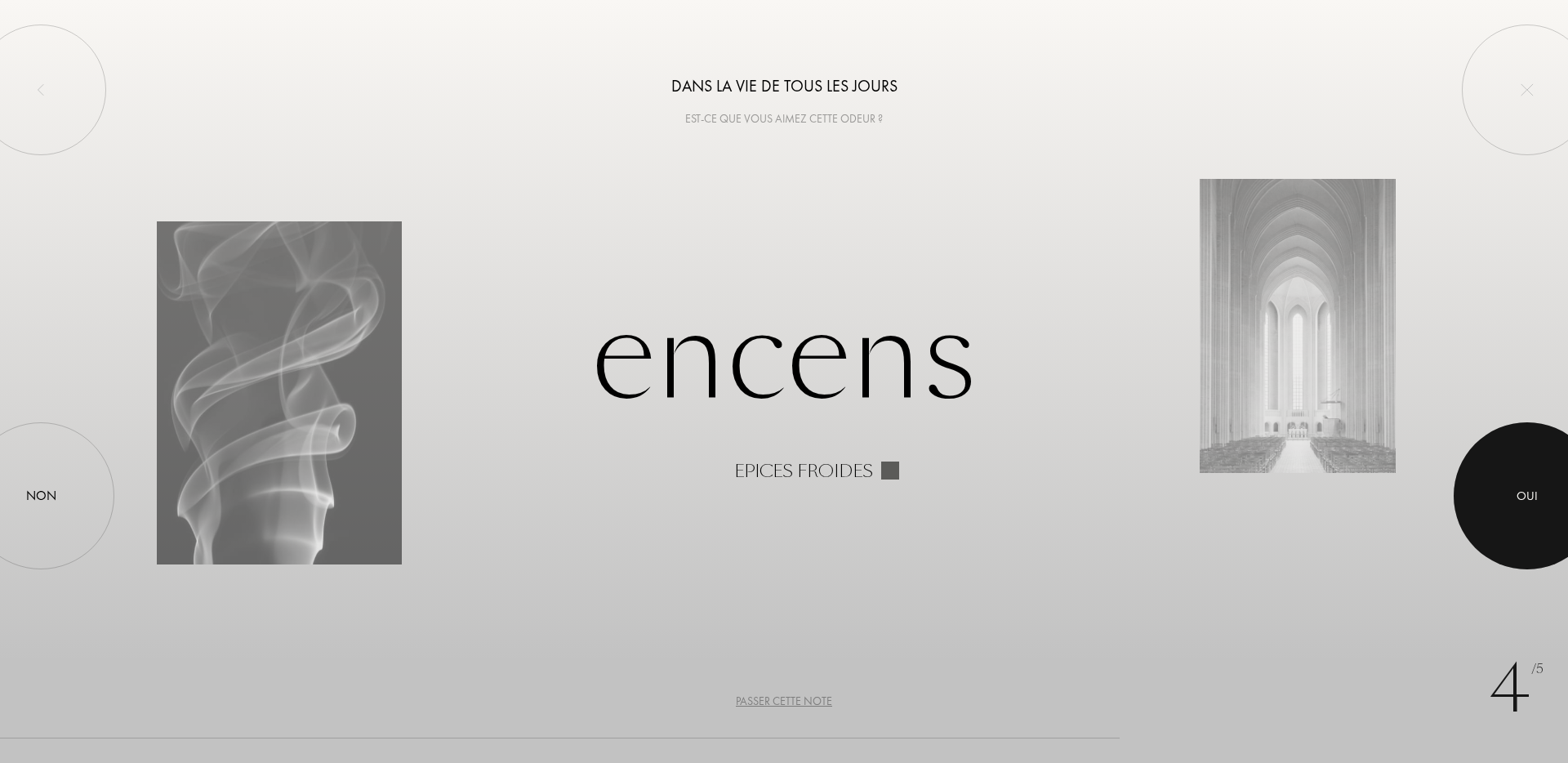 click at bounding box center [1527, 496] 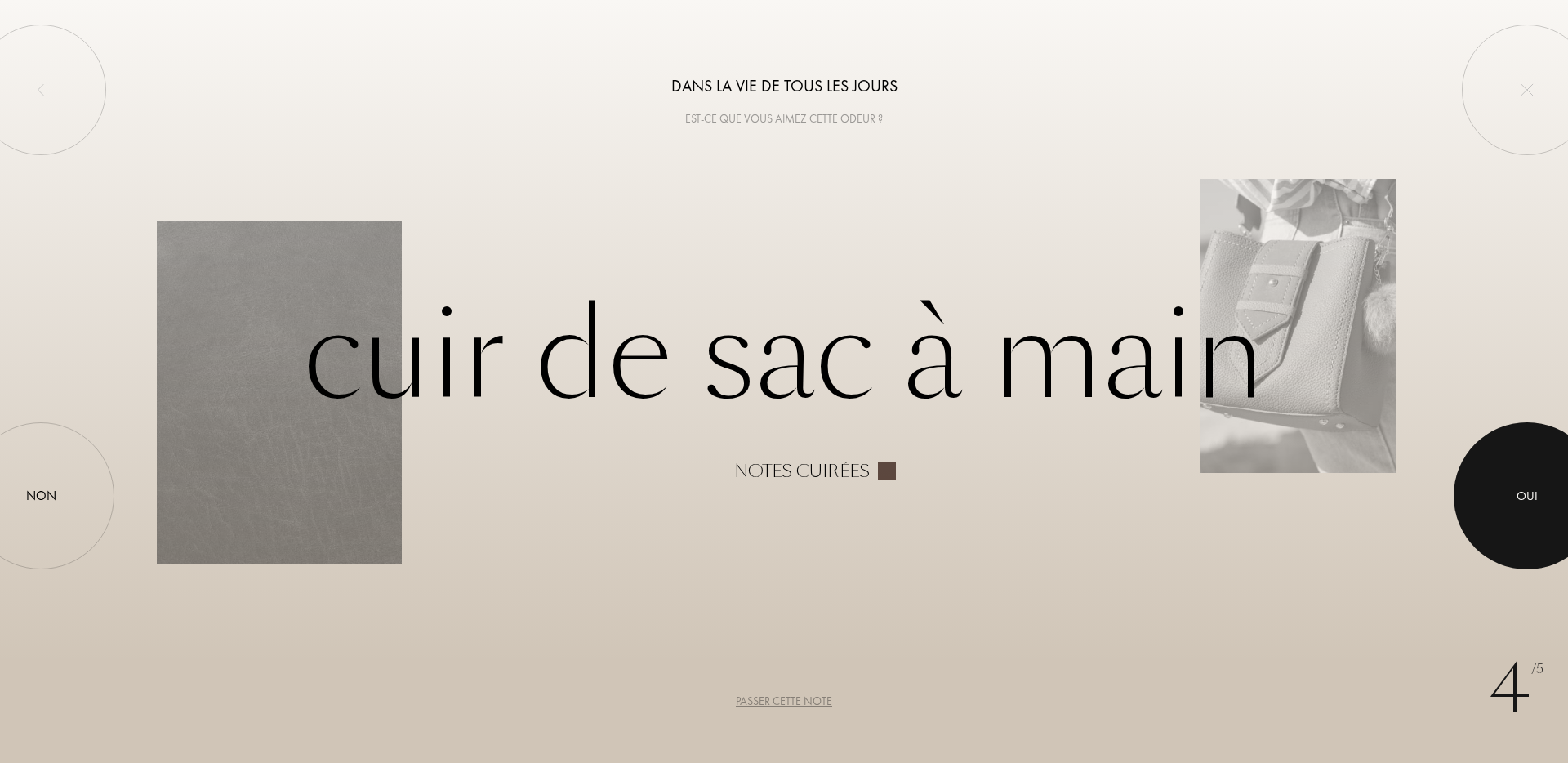 click at bounding box center (1527, 496) 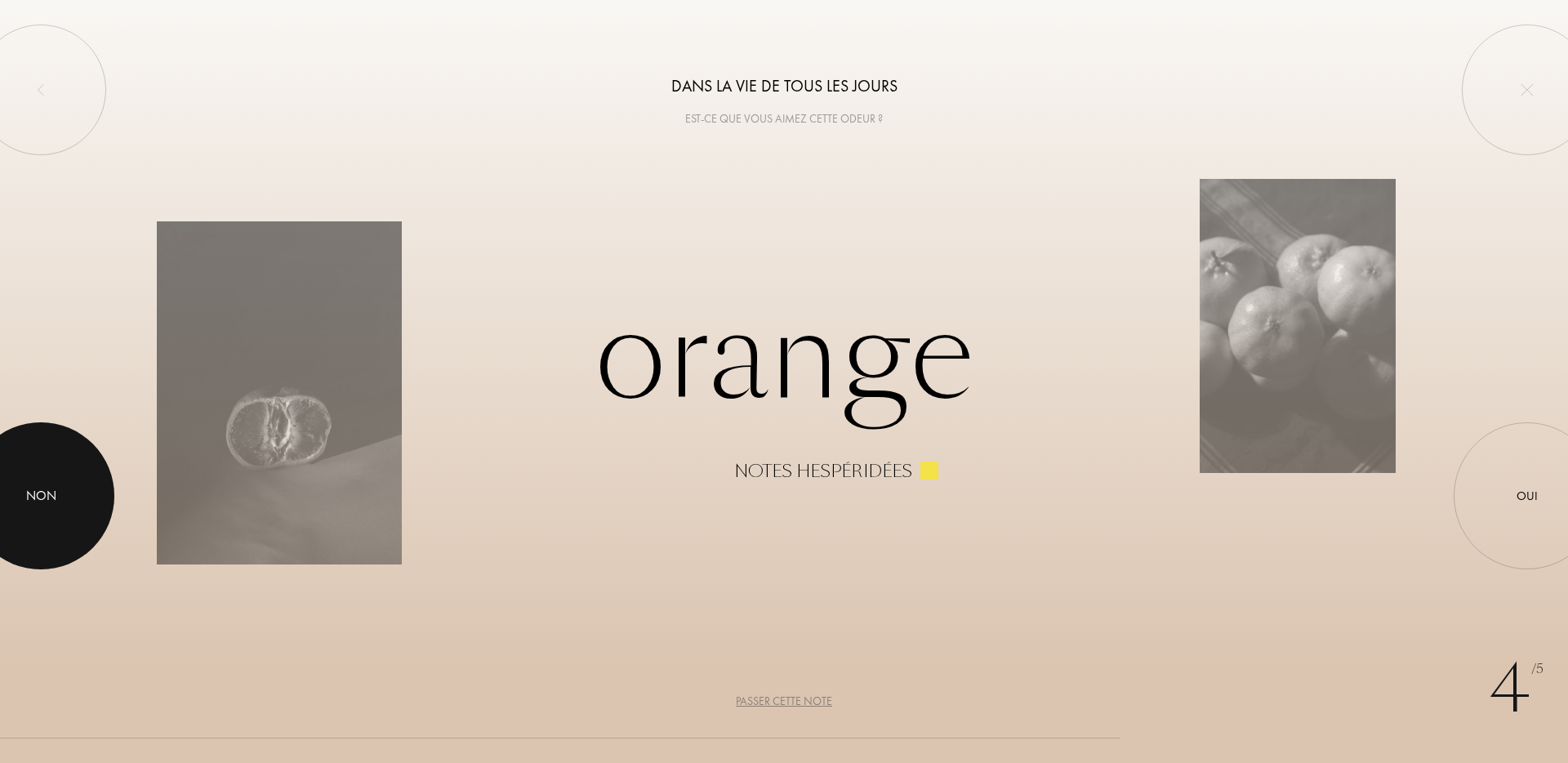 click at bounding box center [41, 496] 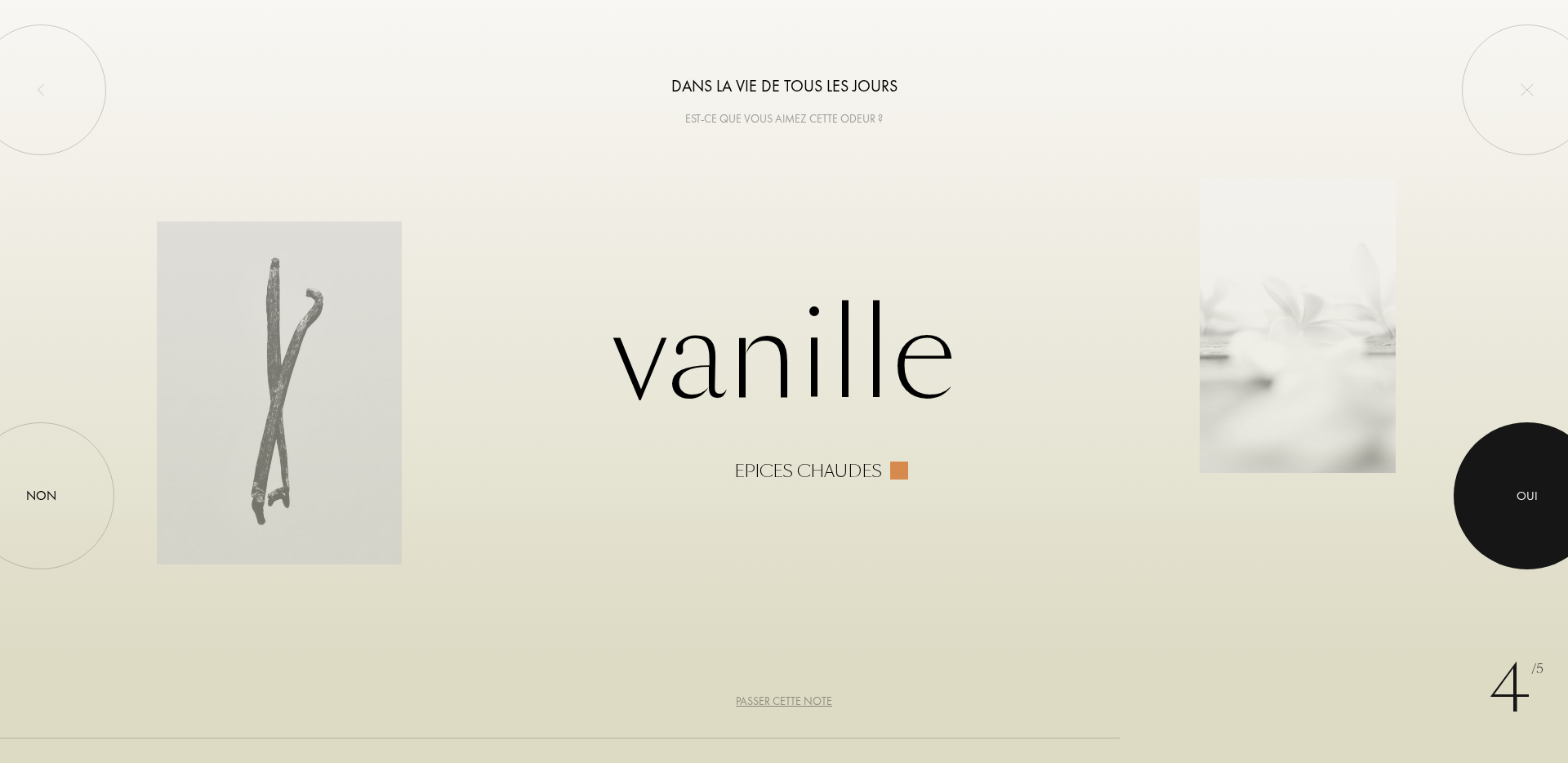 click at bounding box center (1527, 496) 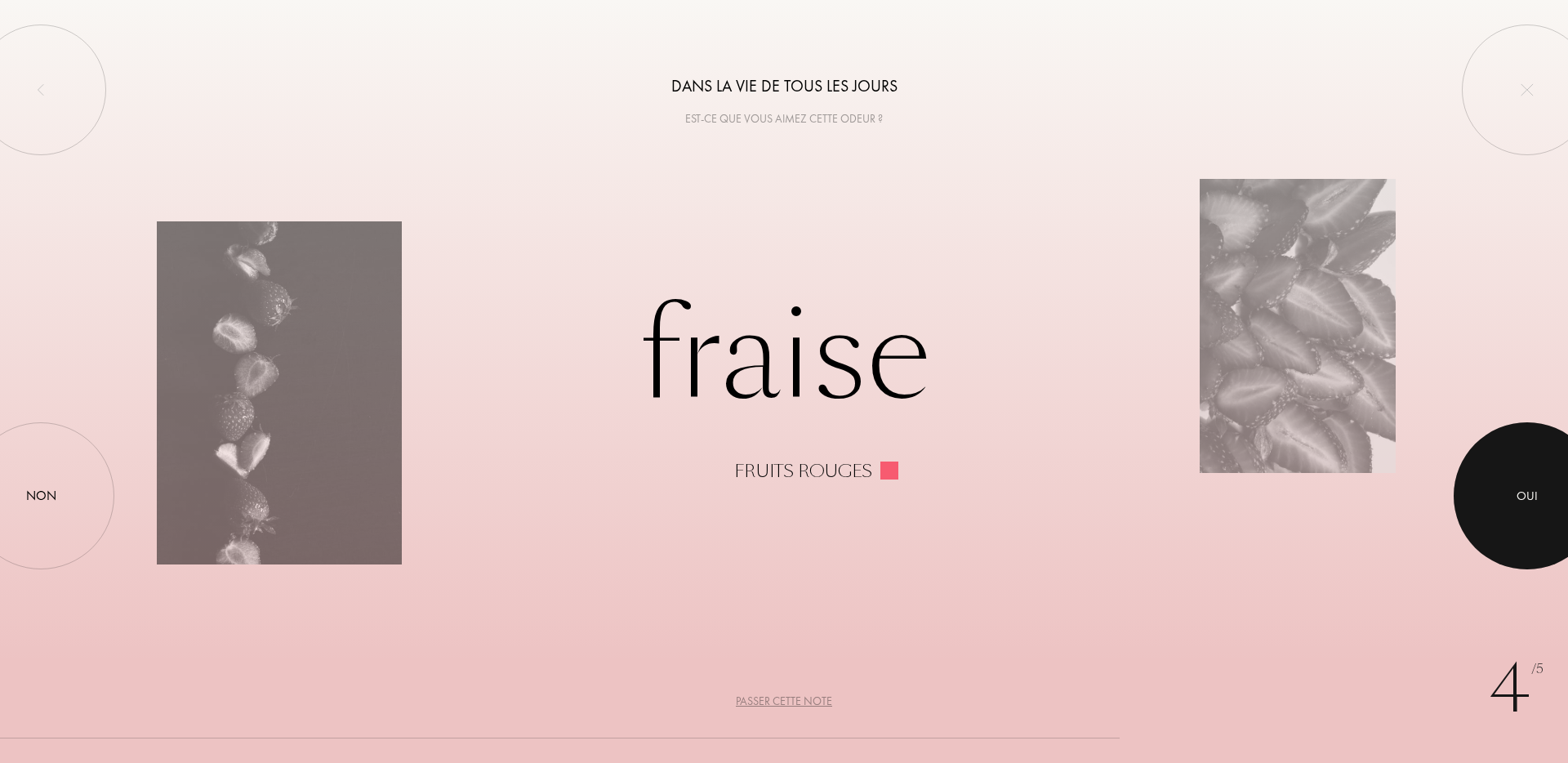 click at bounding box center [1527, 496] 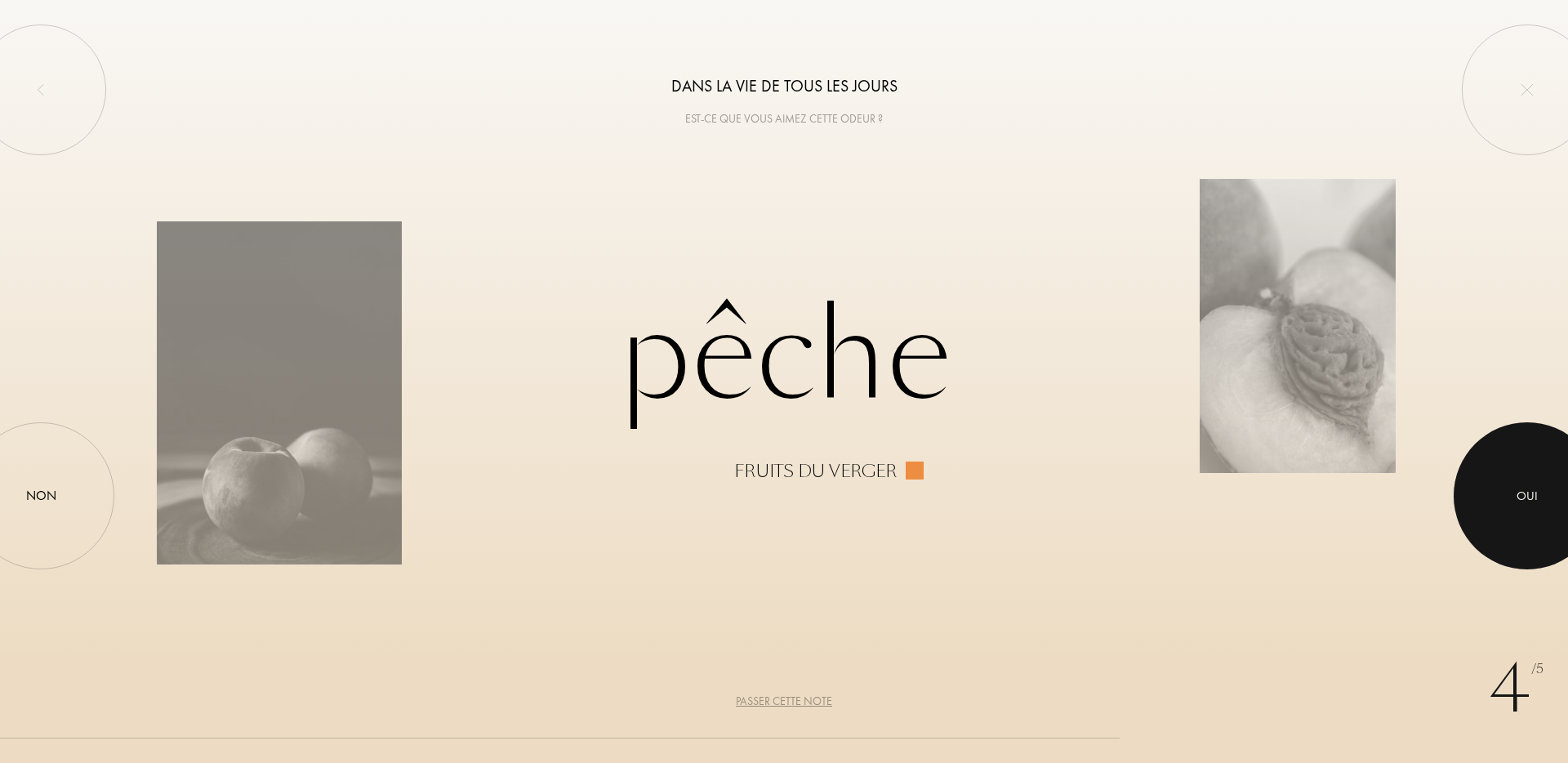 click at bounding box center (1527, 496) 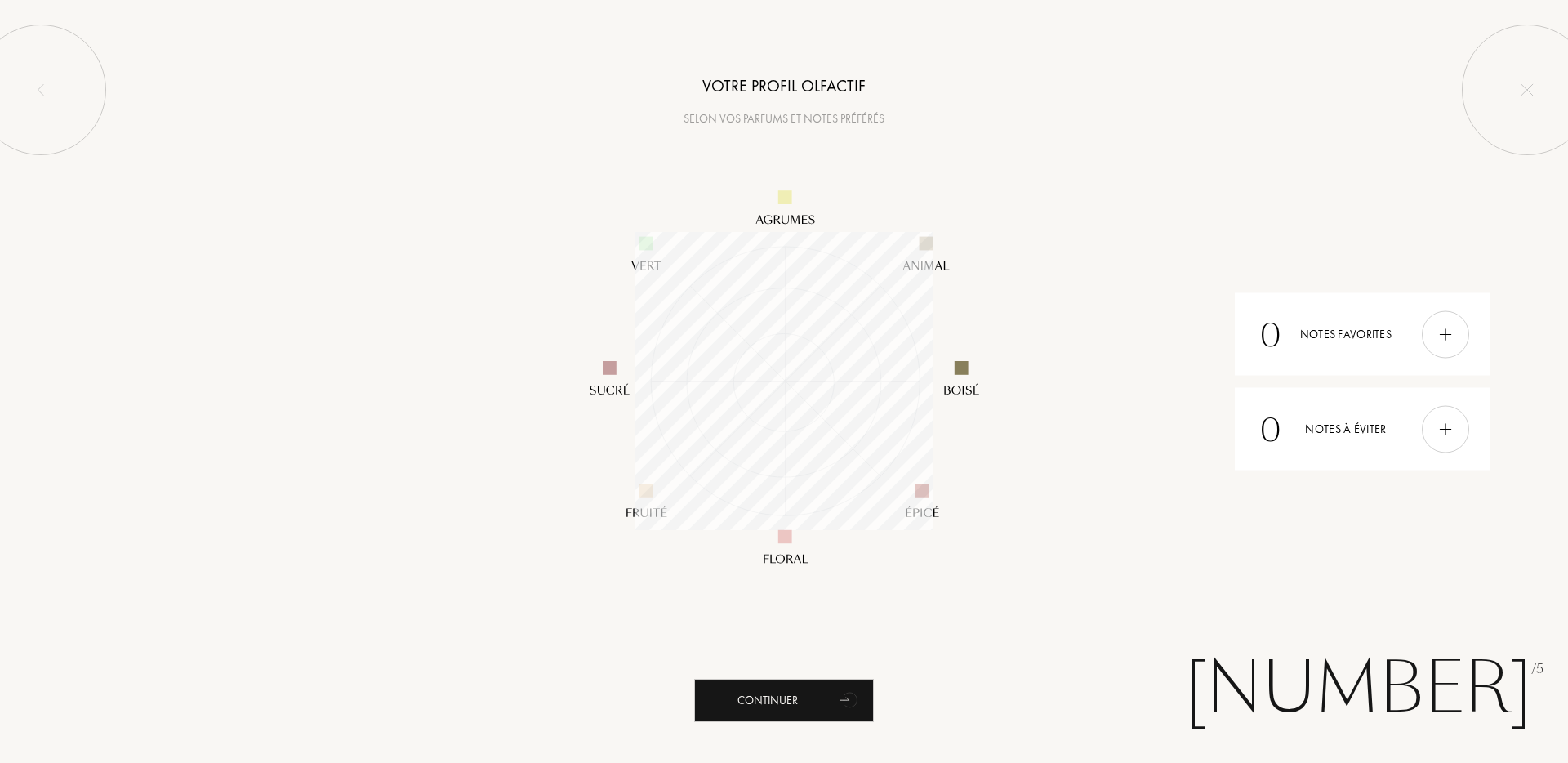 scroll, scrollTop: 816618, scrollLeft: 816369, axis: both 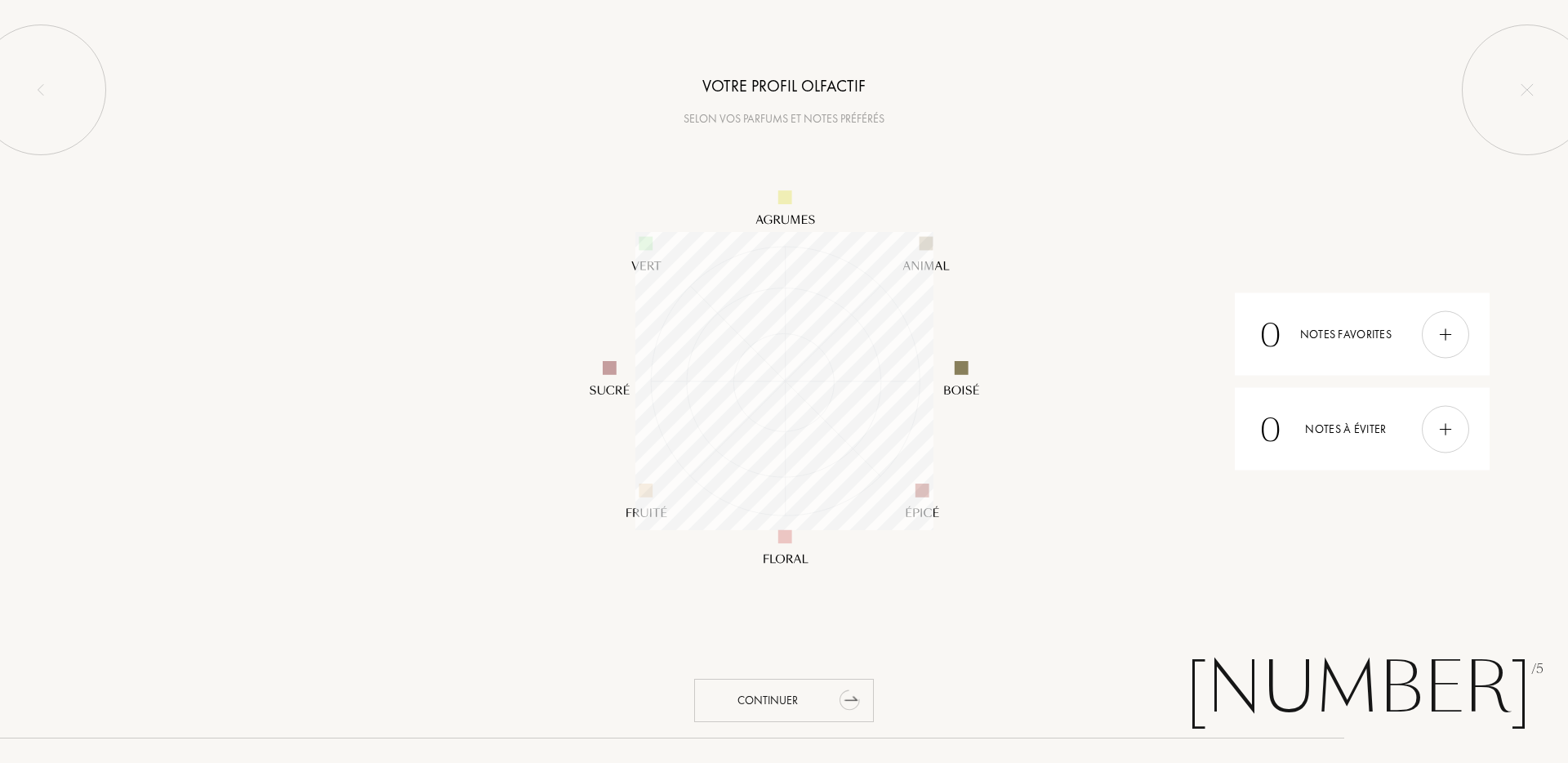 click on "Continuer" at bounding box center [784, 700] 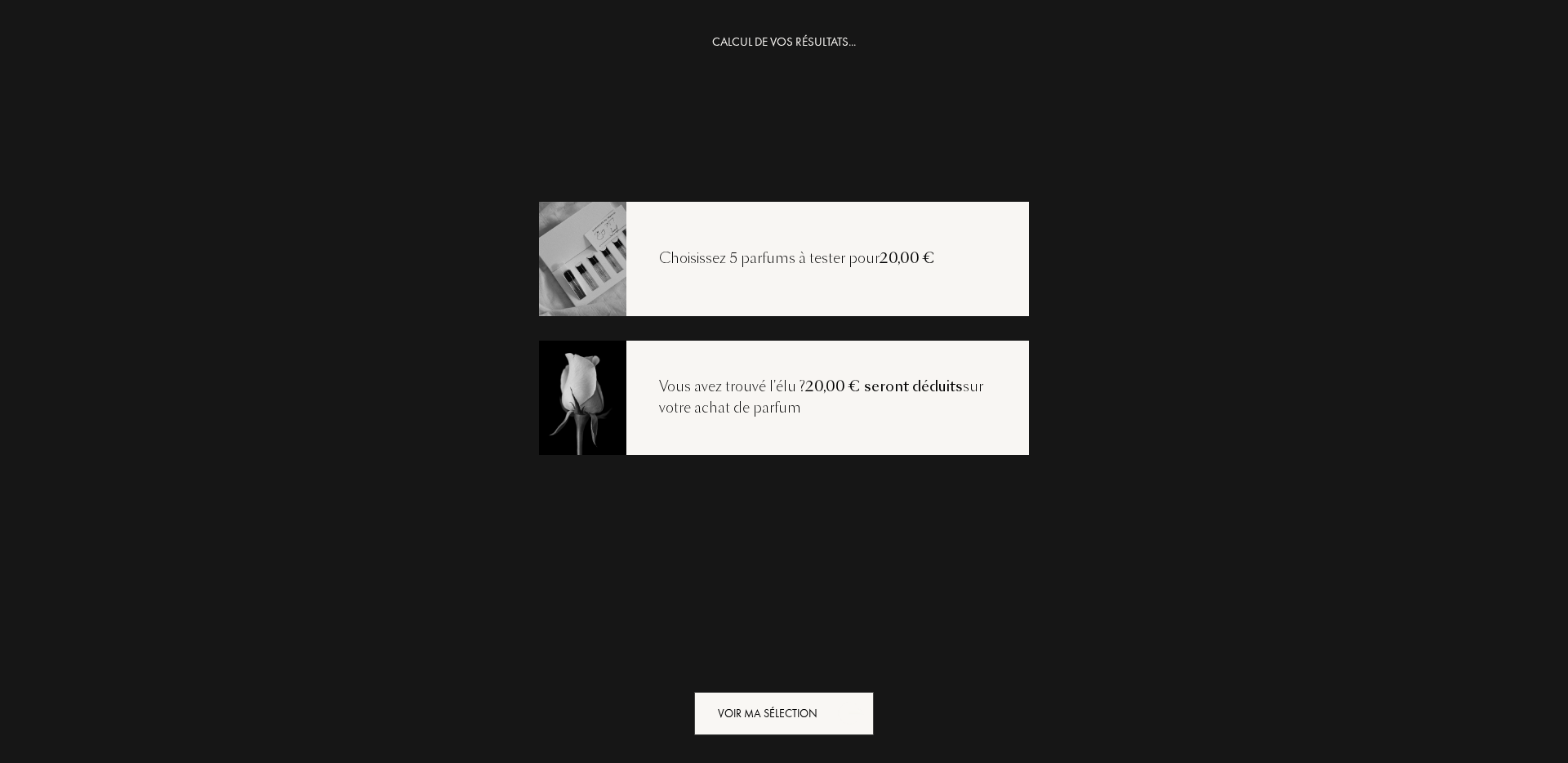 click on "Voir ma sélection" at bounding box center (784, 713) 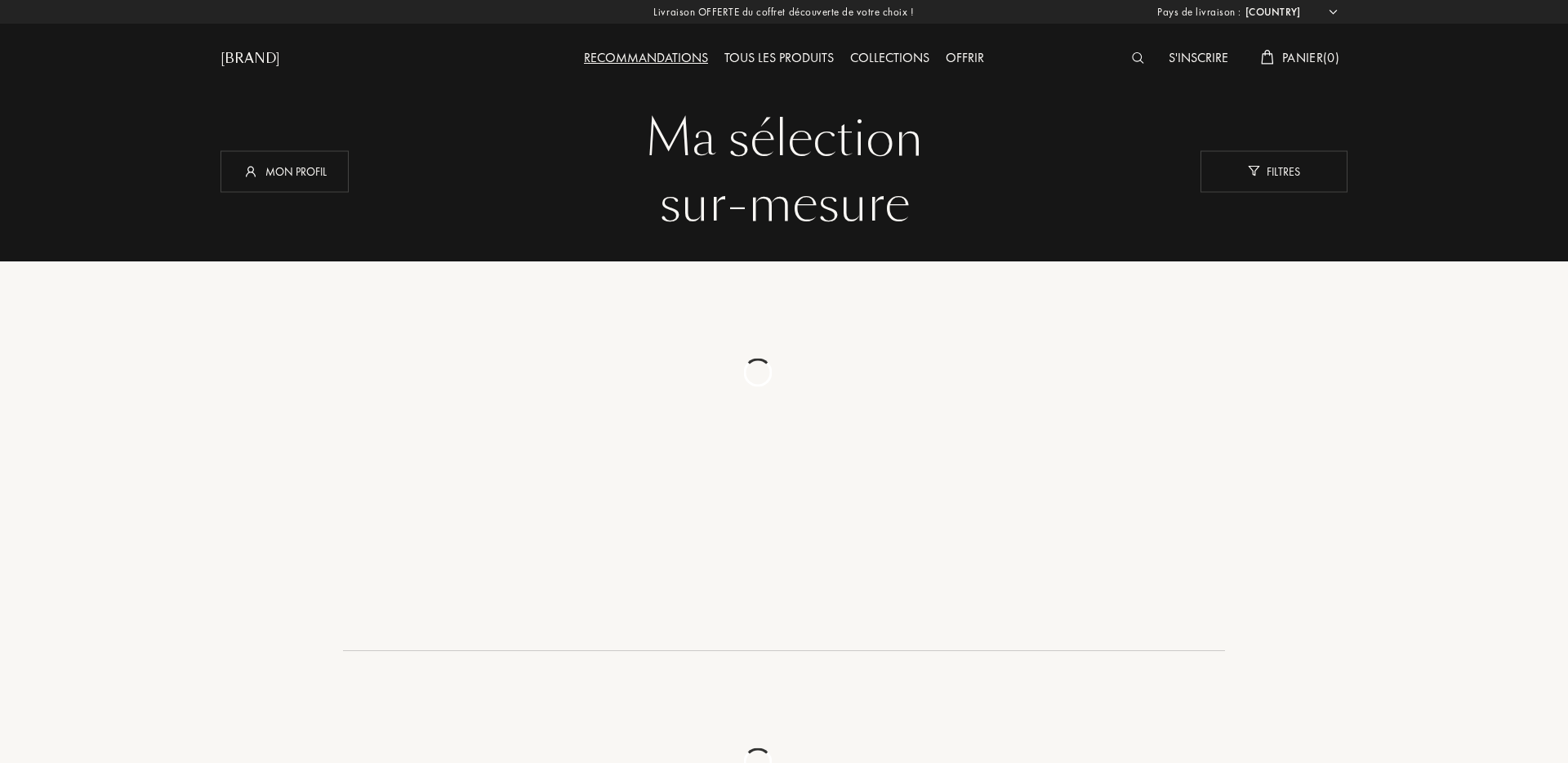 select on "FR" 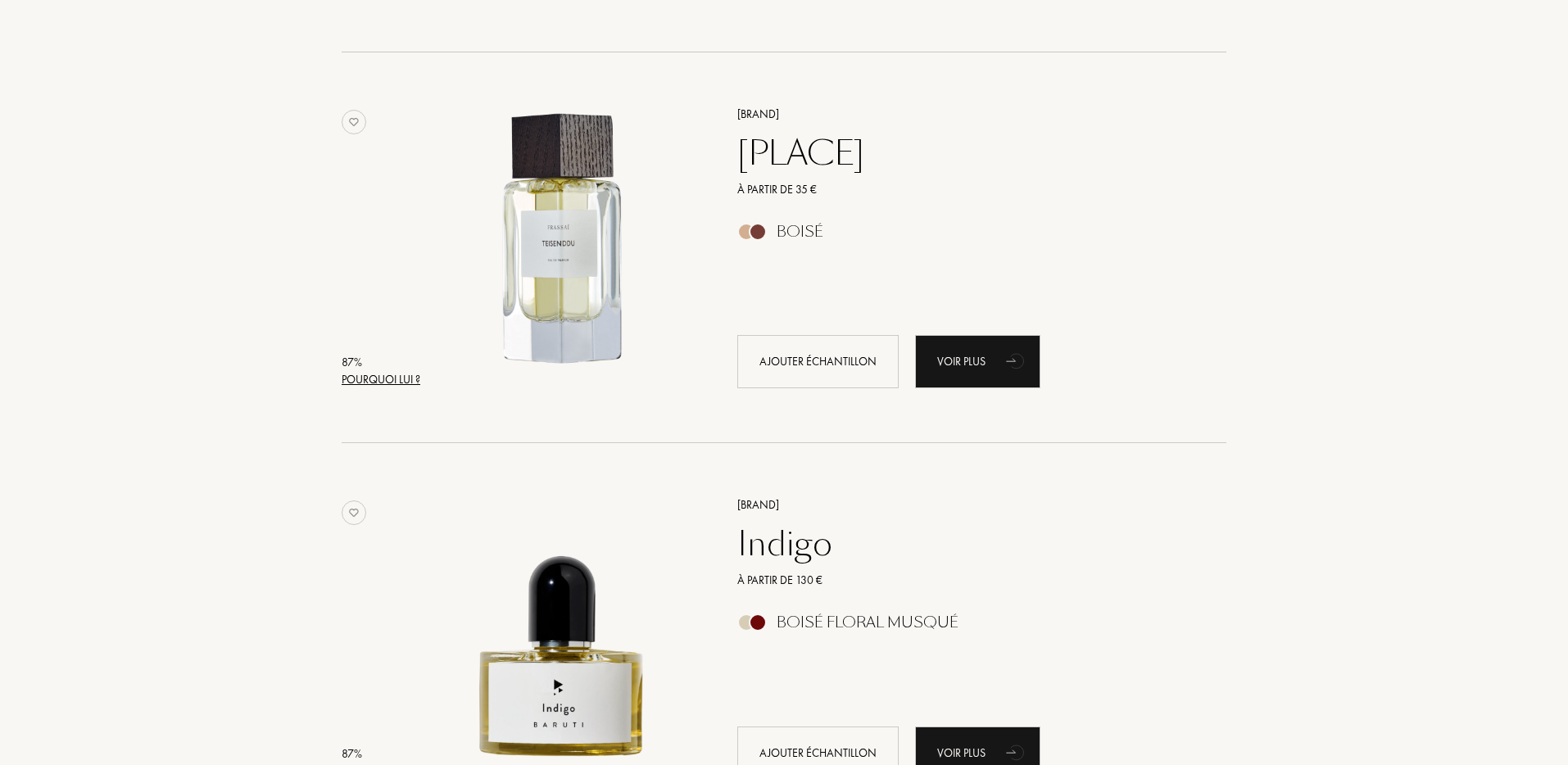scroll, scrollTop: 2559, scrollLeft: 0, axis: vertical 